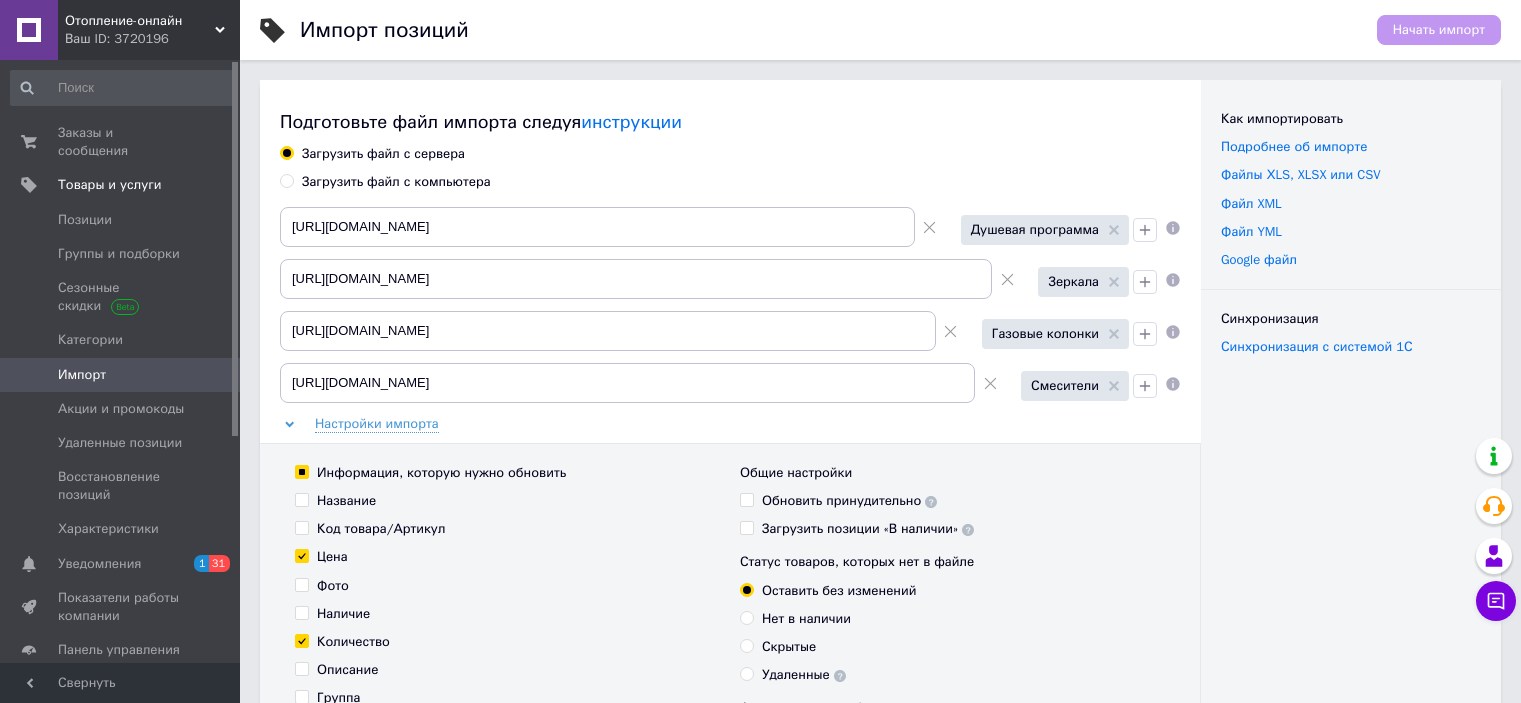 scroll, scrollTop: 300, scrollLeft: 0, axis: vertical 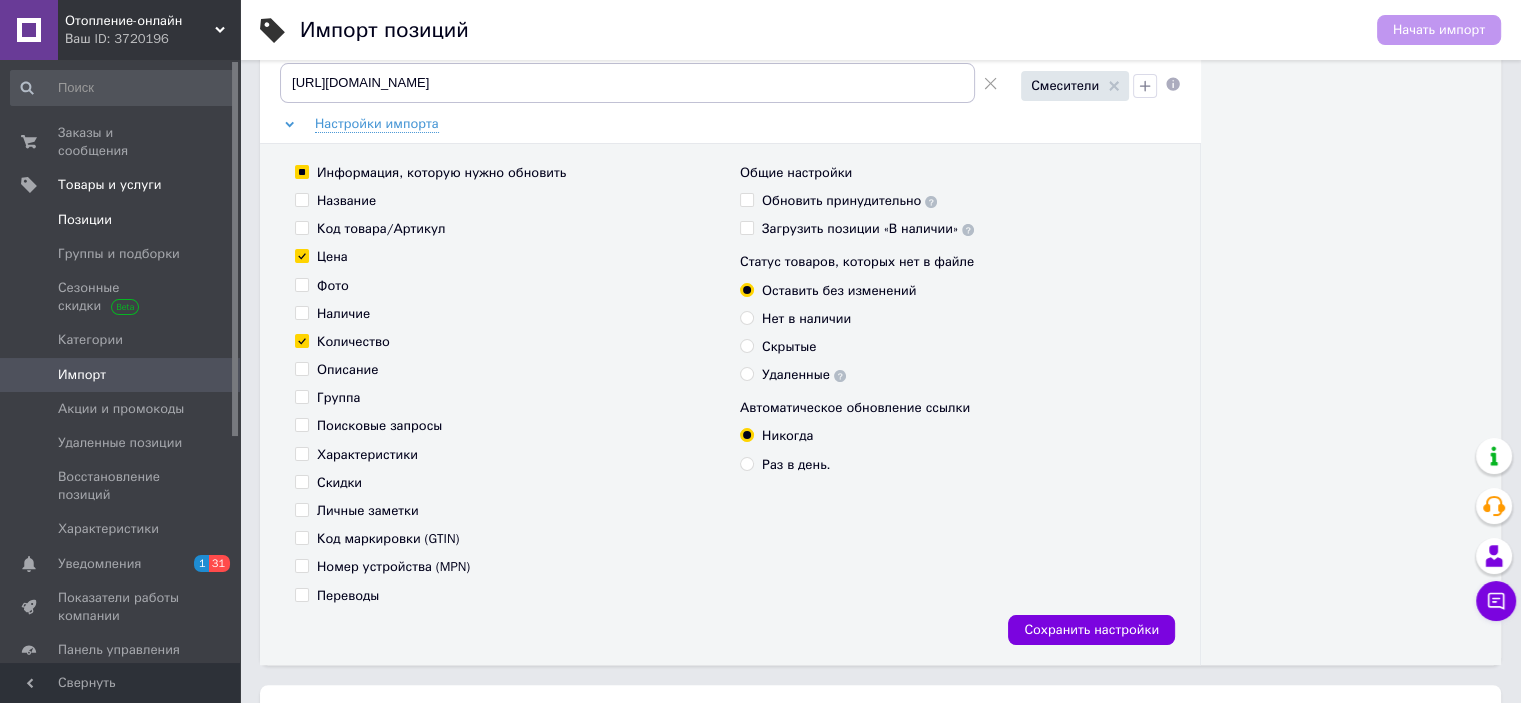 click on "Позиции" at bounding box center [85, 220] 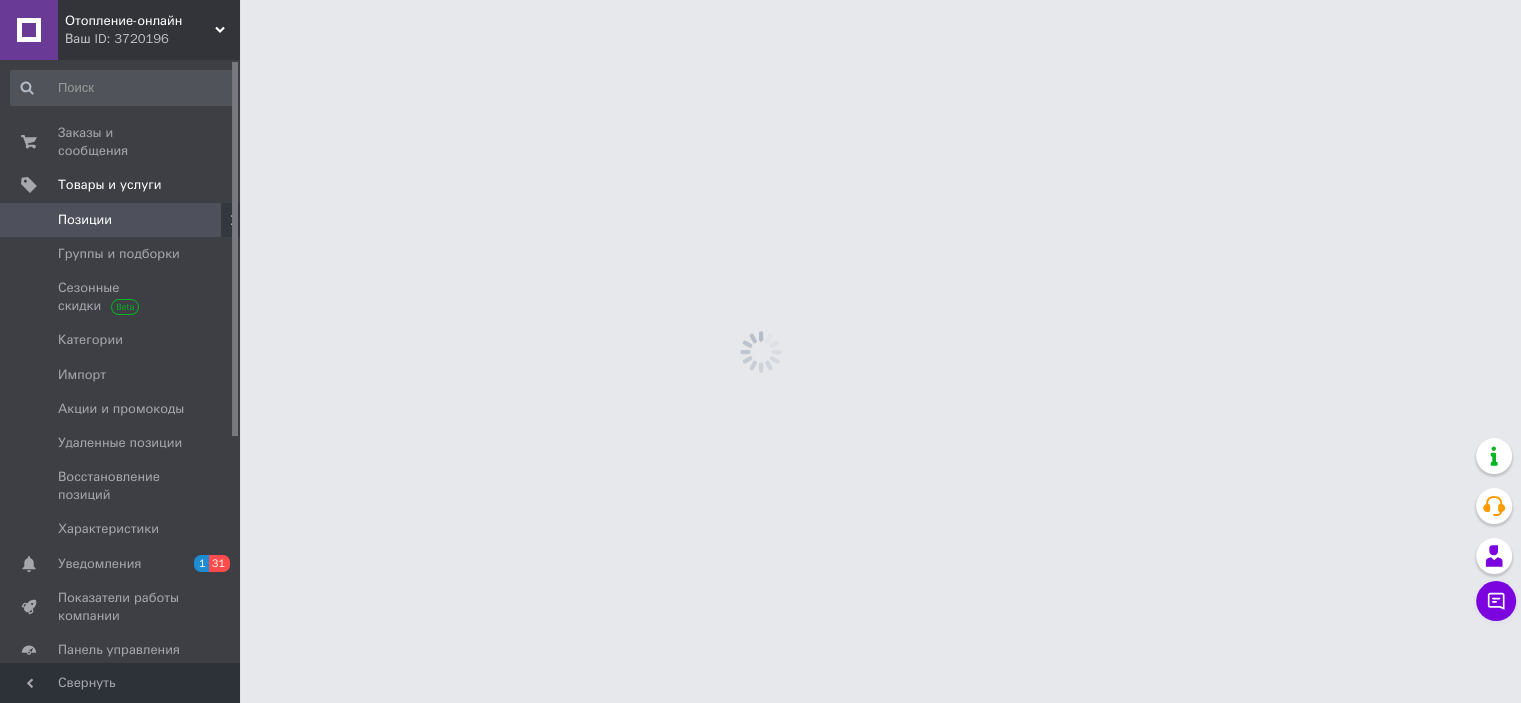 scroll, scrollTop: 0, scrollLeft: 0, axis: both 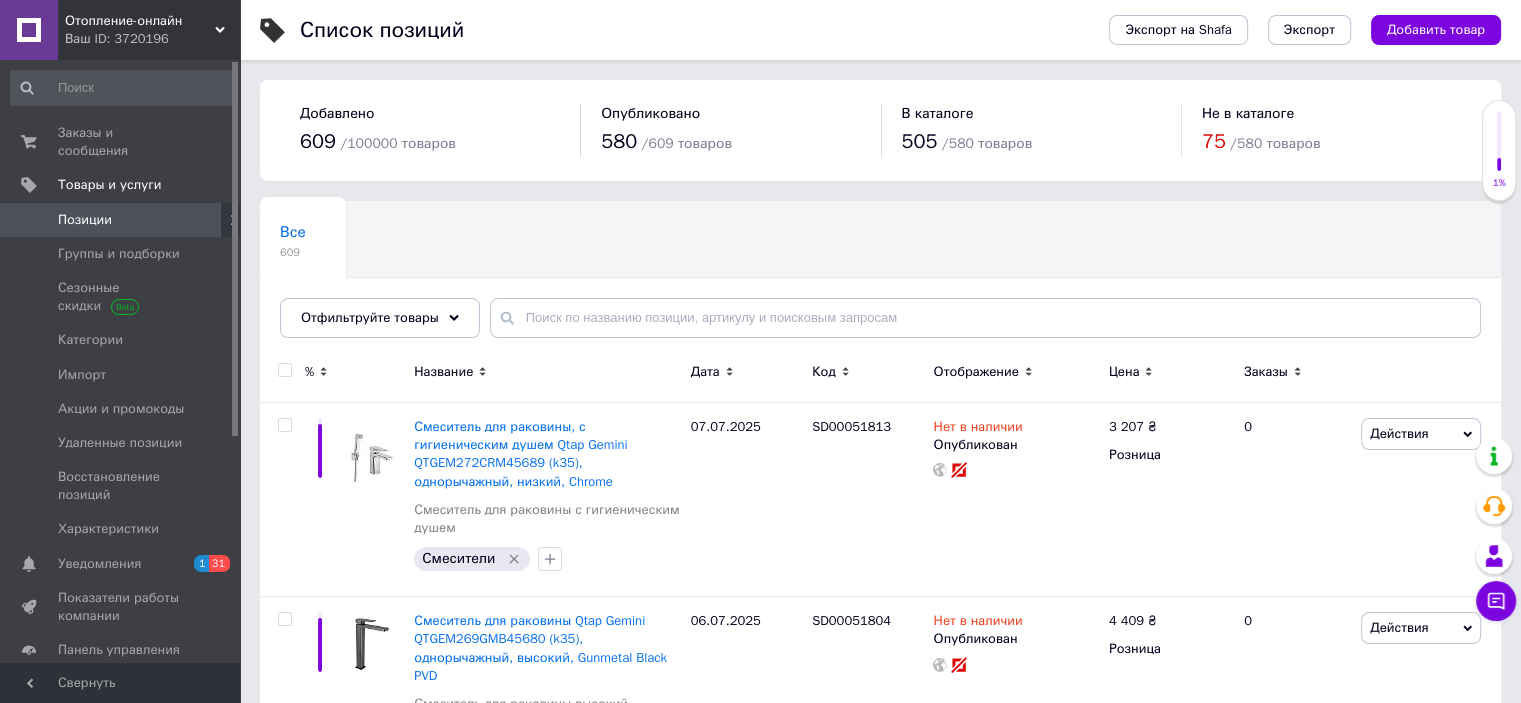 click 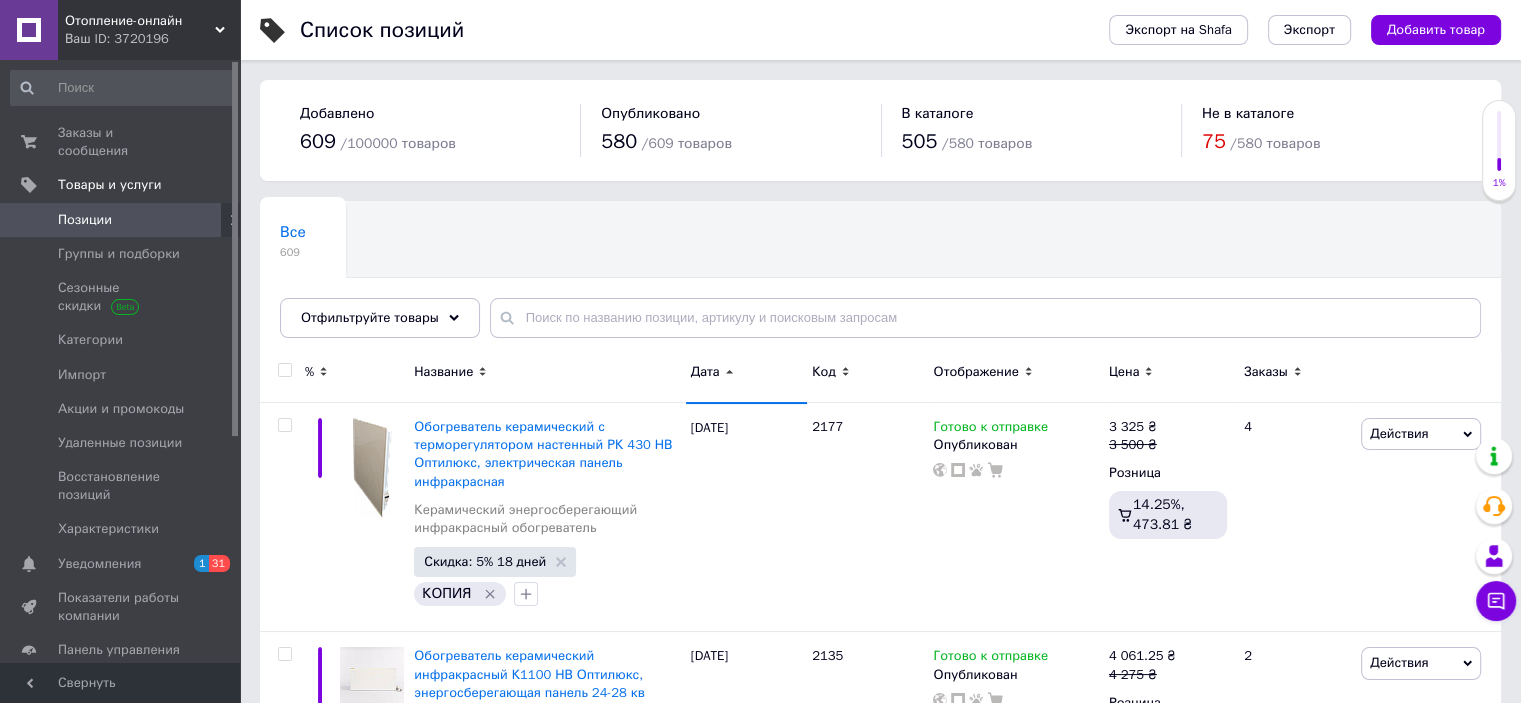 click on "Дата" at bounding box center (705, 372) 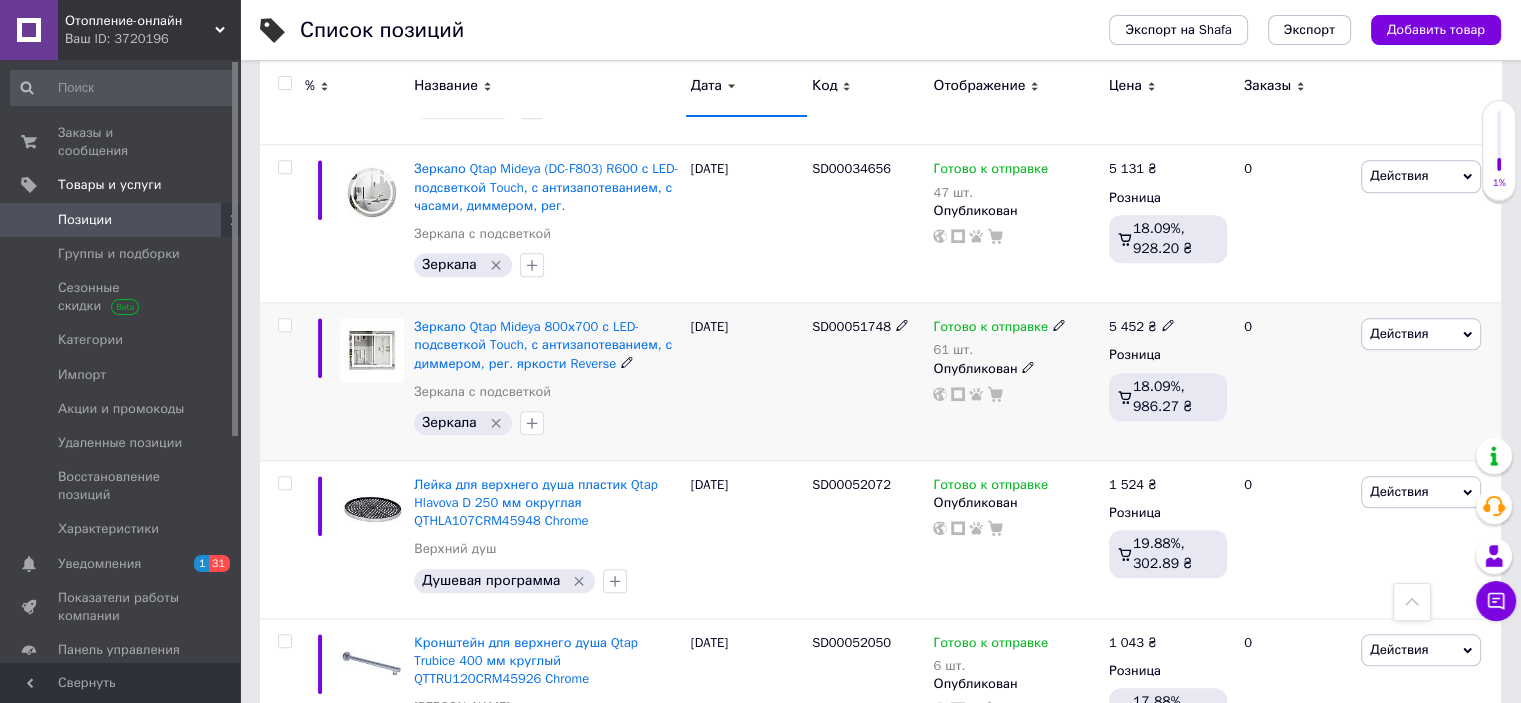 scroll, scrollTop: 2000, scrollLeft: 0, axis: vertical 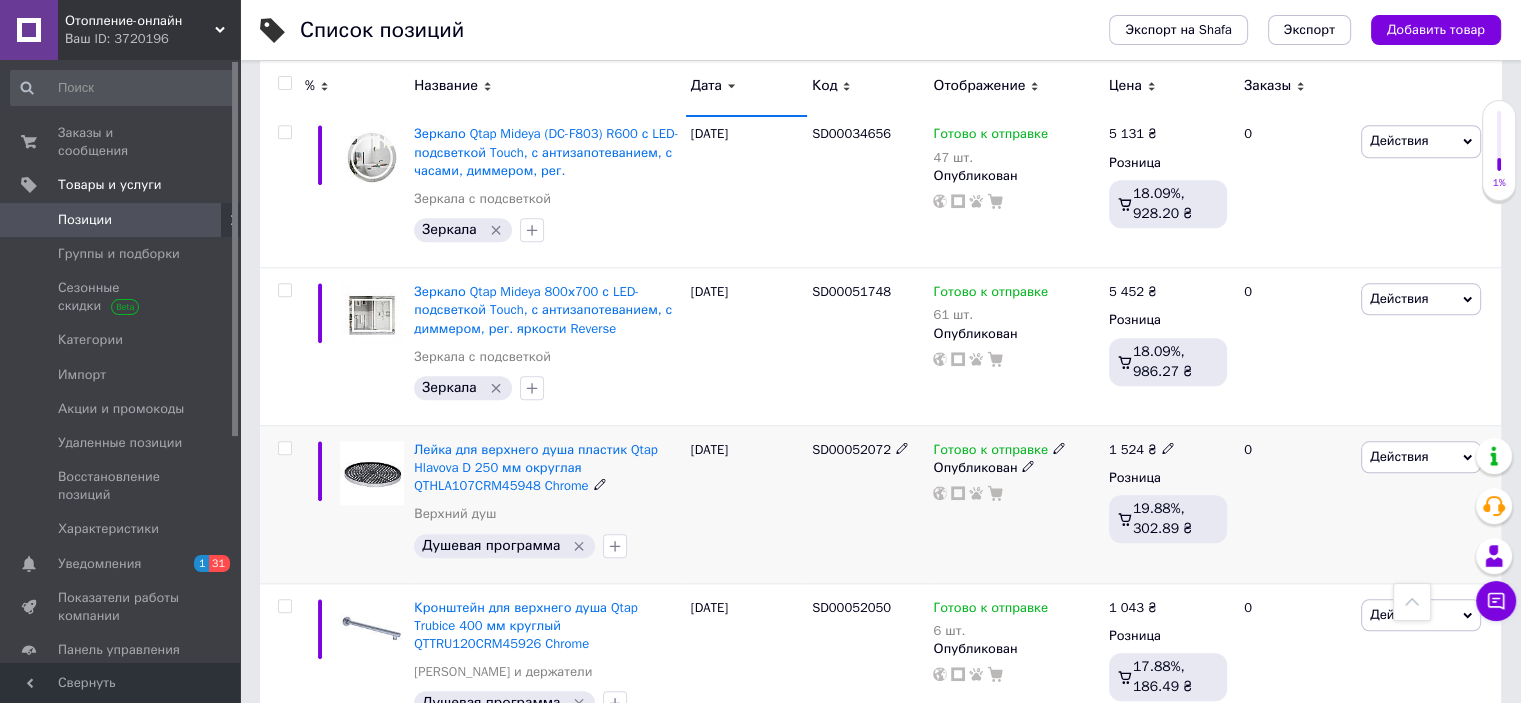 click on "SD00052072" at bounding box center [851, 449] 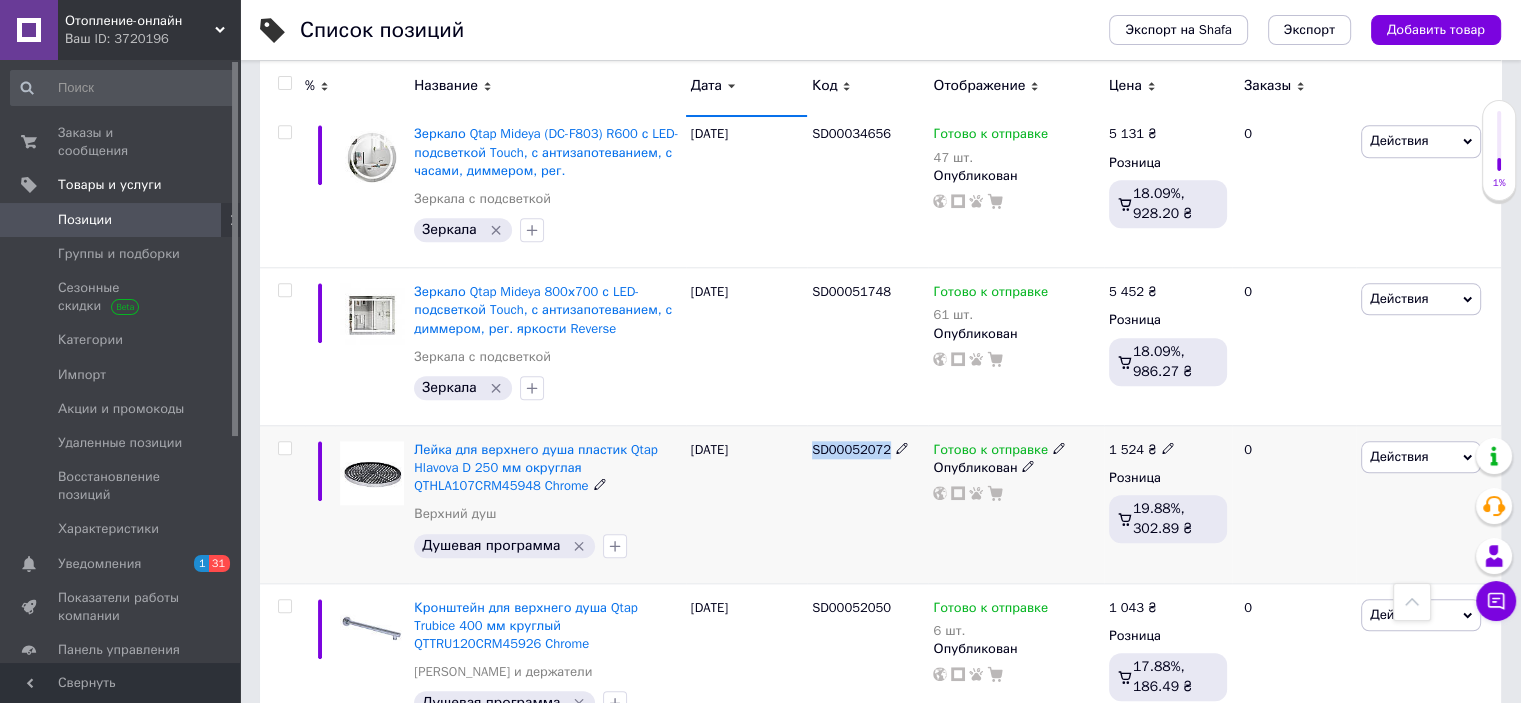 click on "SD00052072" at bounding box center (851, 449) 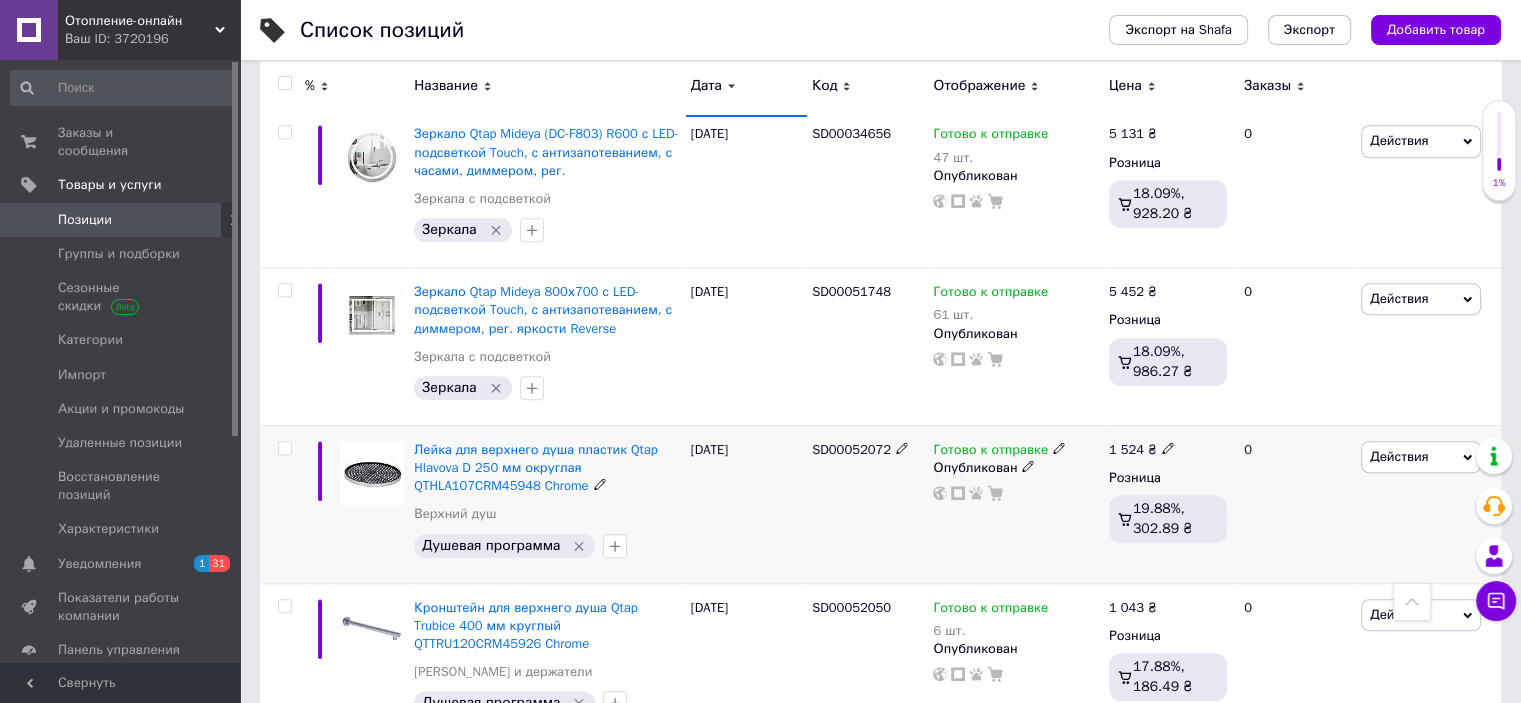 click 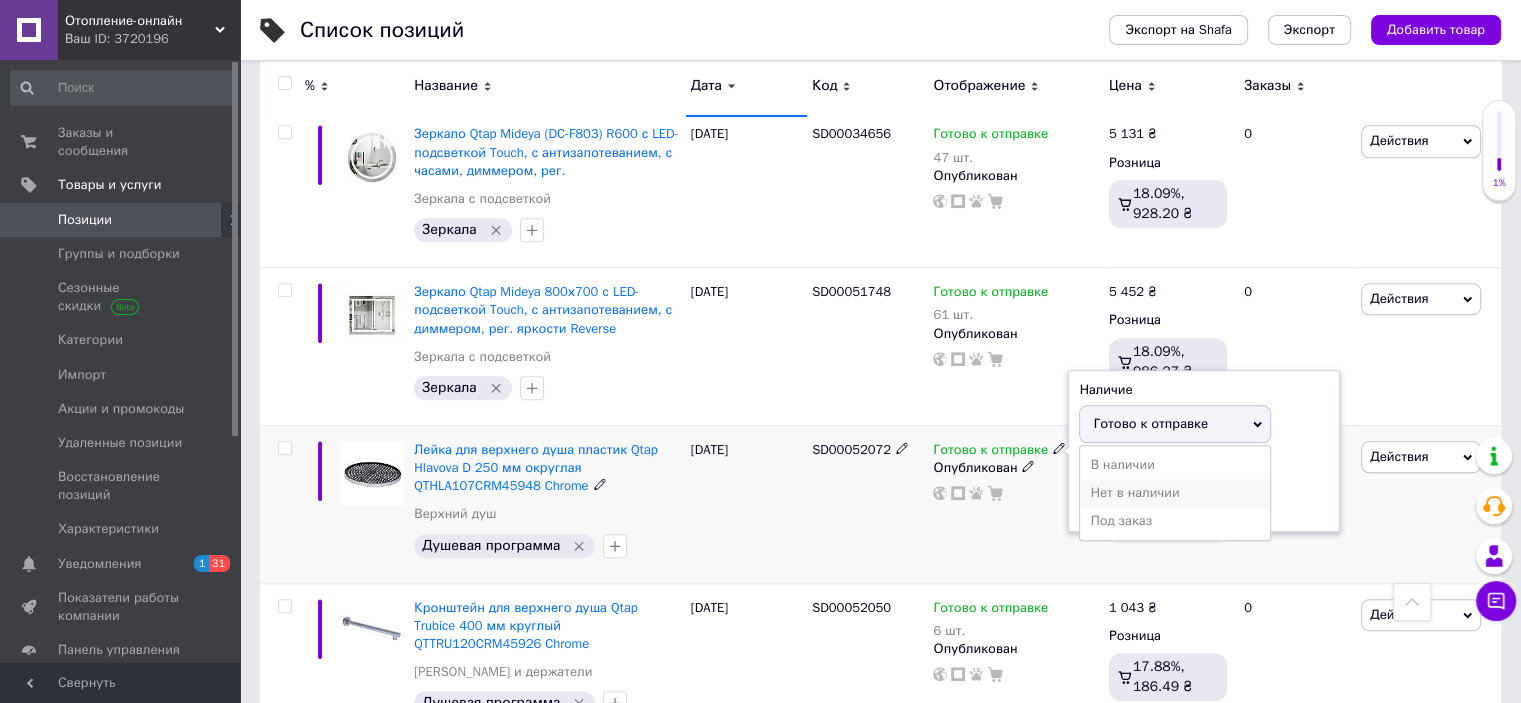 click on "Нет в наличии" at bounding box center (1175, 493) 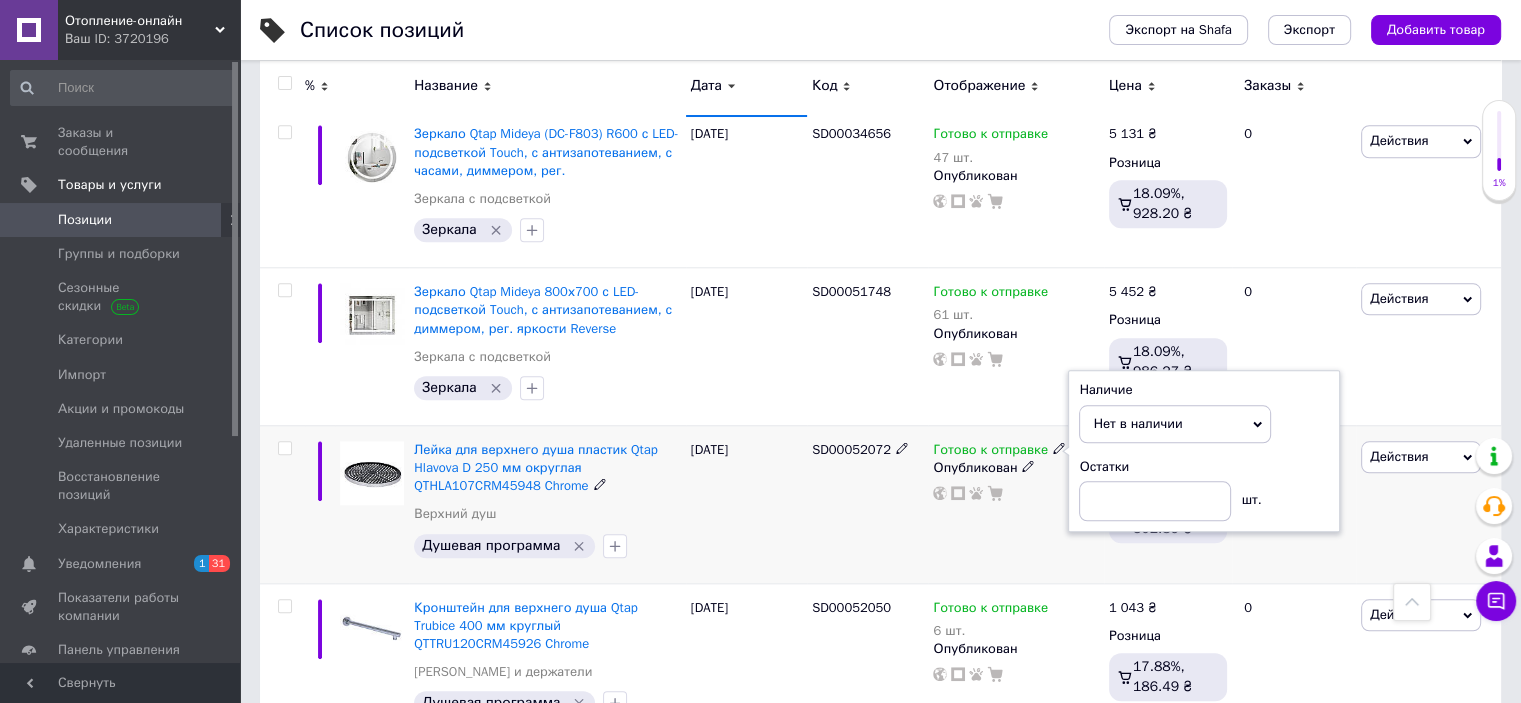 click on "[DATE]" at bounding box center (746, 504) 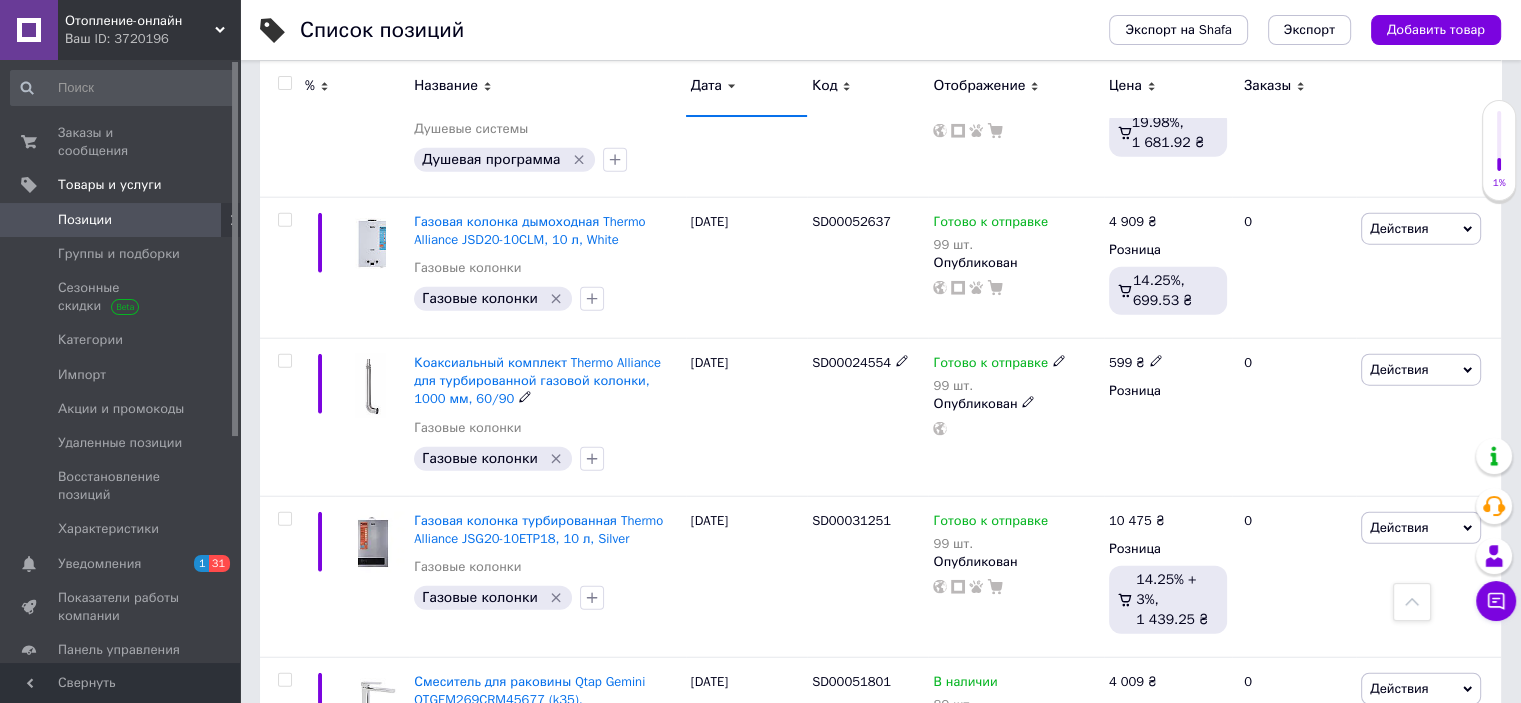 scroll, scrollTop: 5100, scrollLeft: 0, axis: vertical 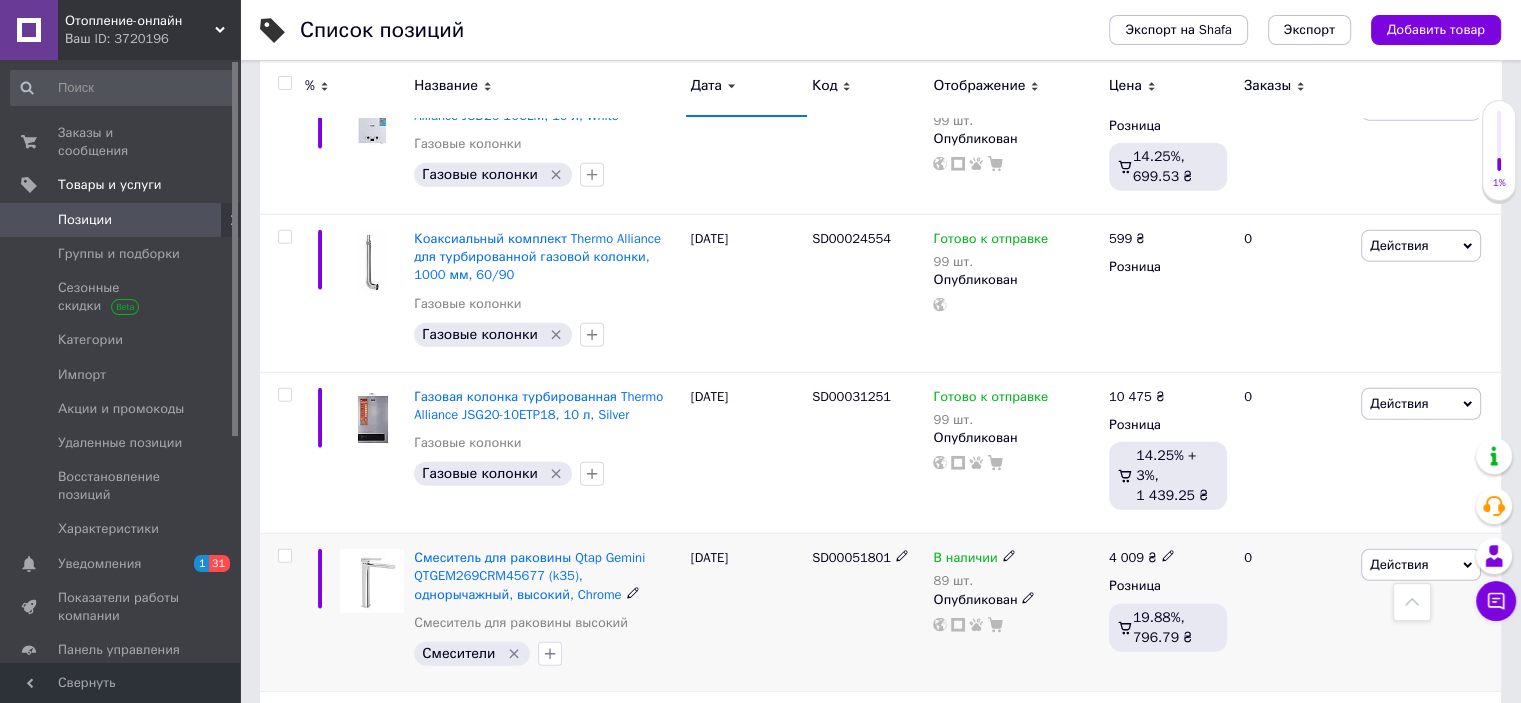 click 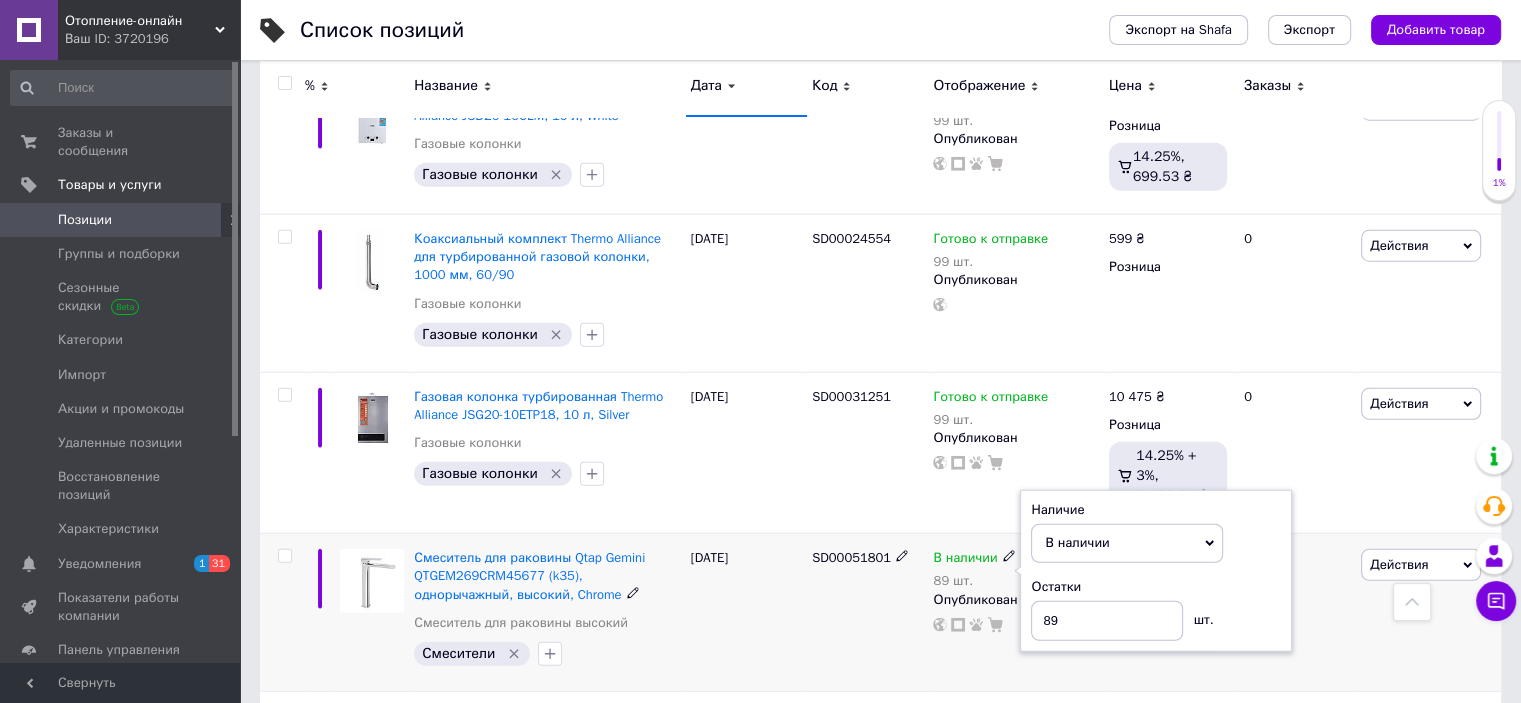 click 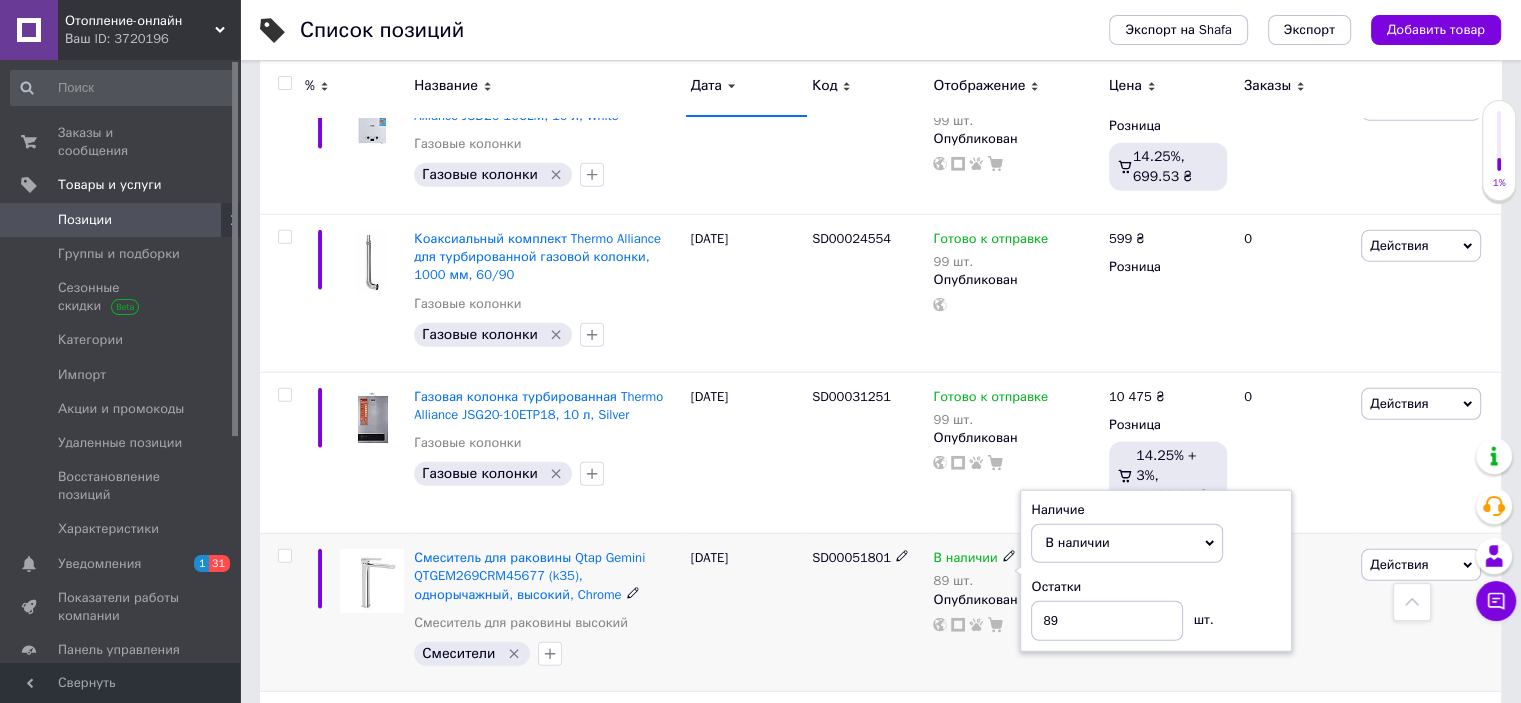 click on "SD00051801" at bounding box center [851, 557] 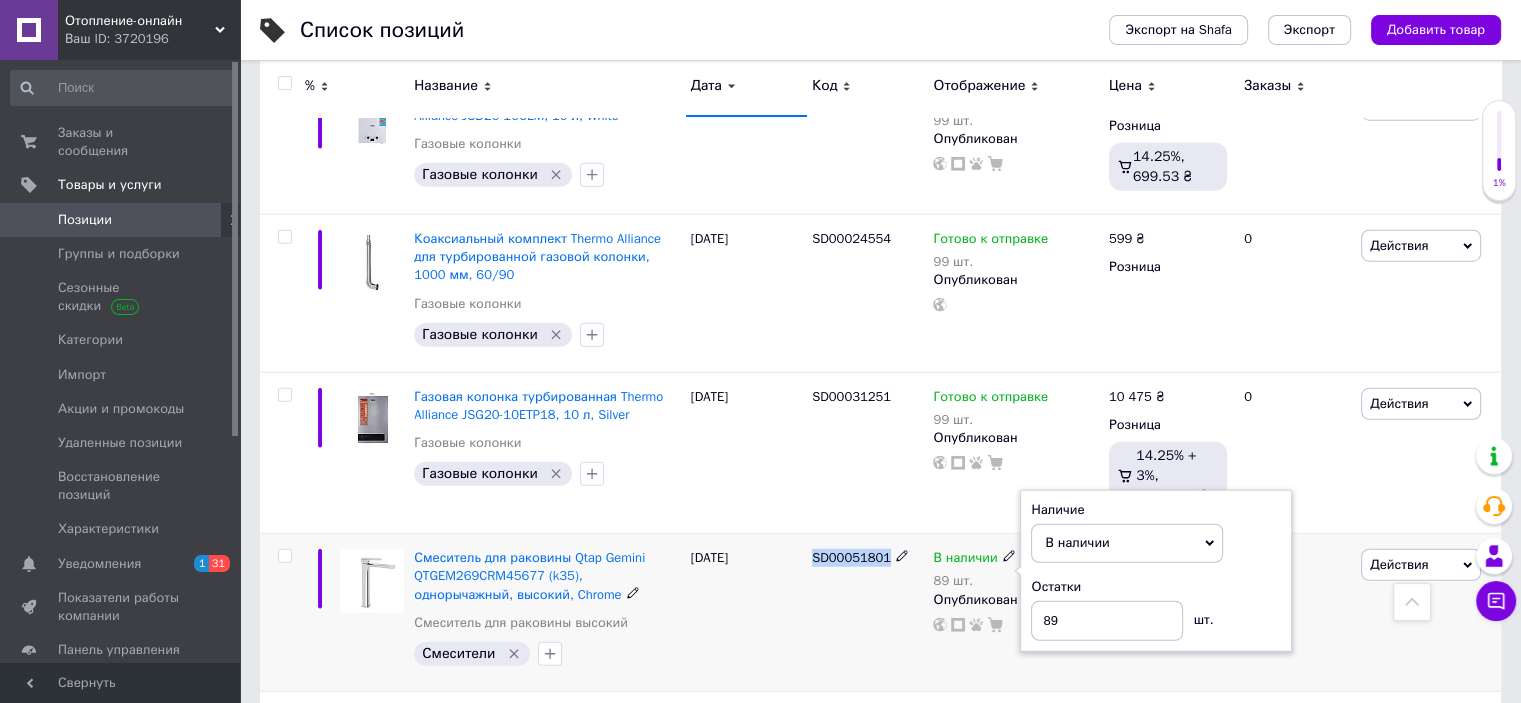 click on "SD00051801" at bounding box center (851, 557) 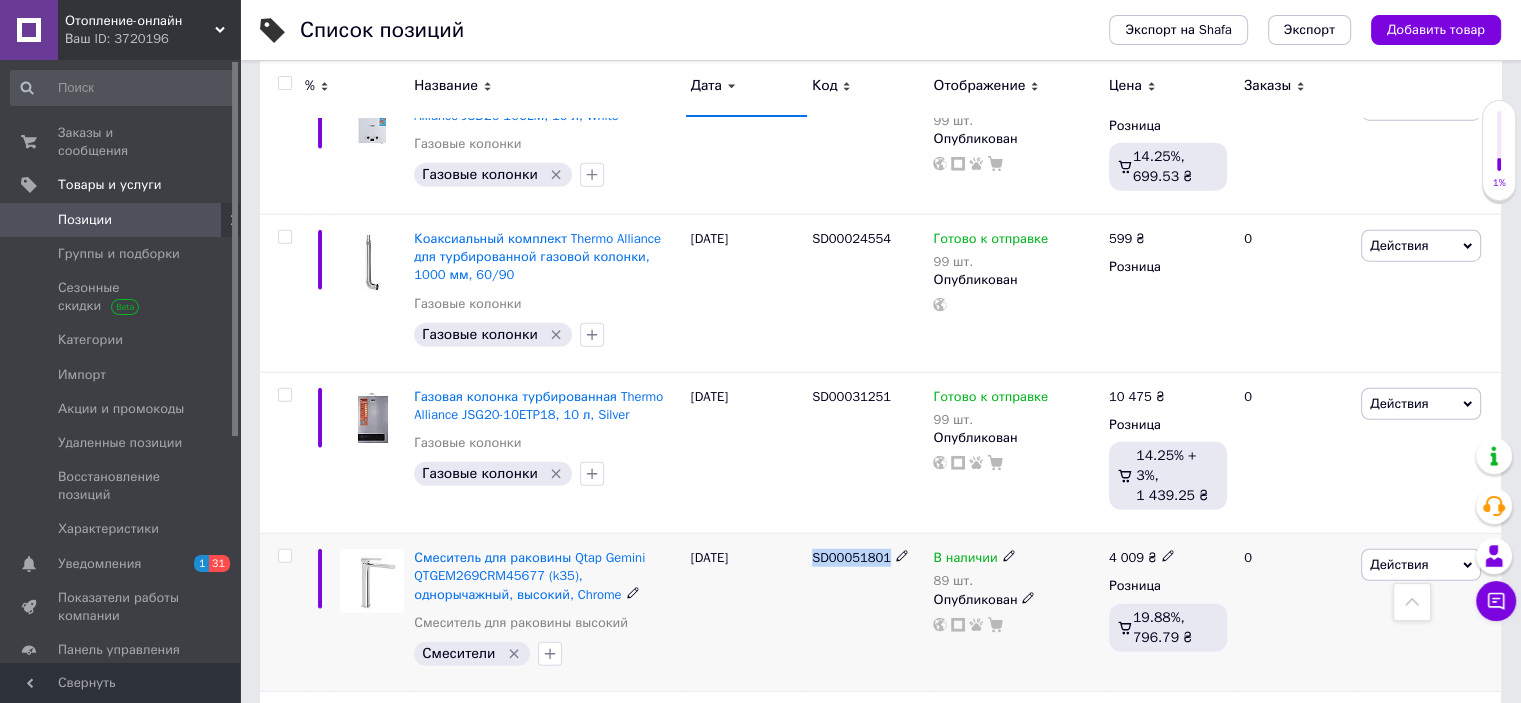 copy on "SD00051801" 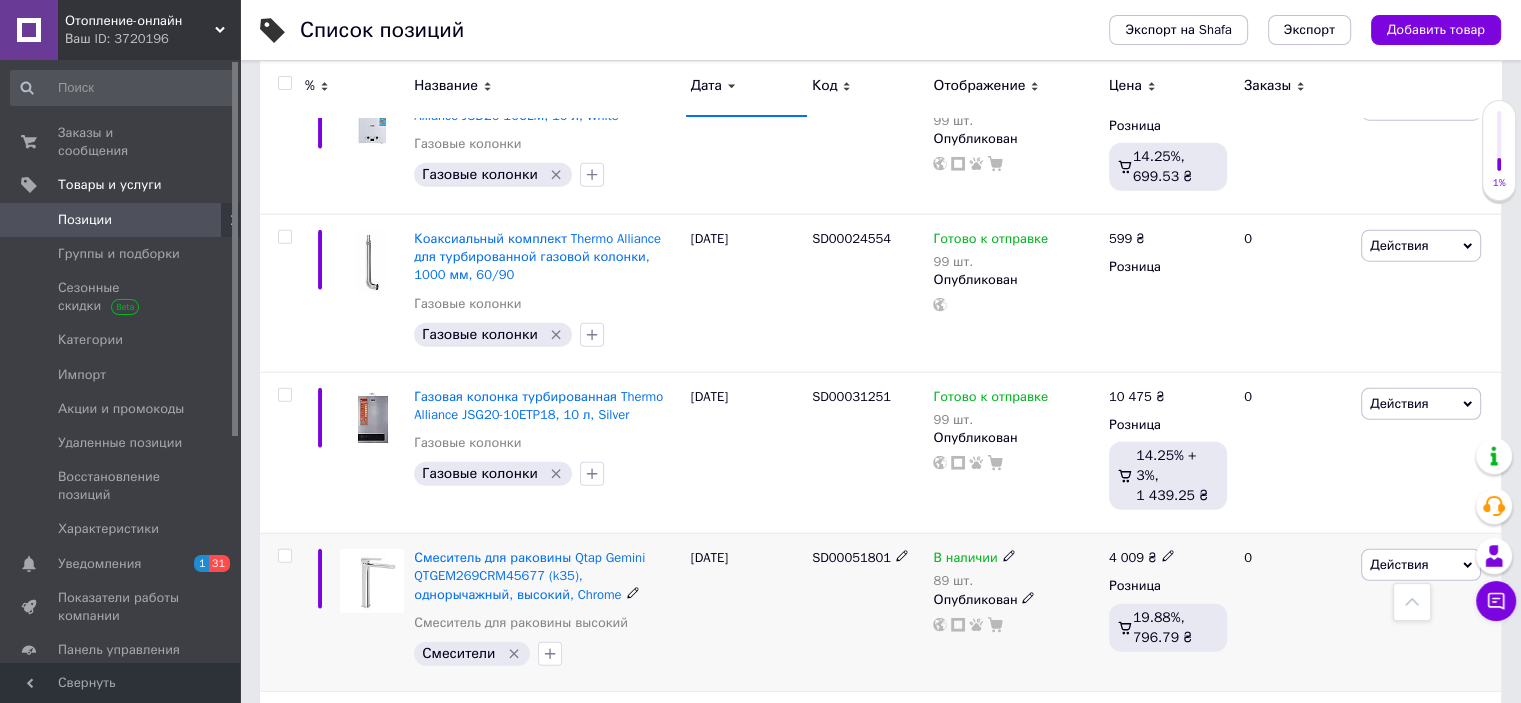 click 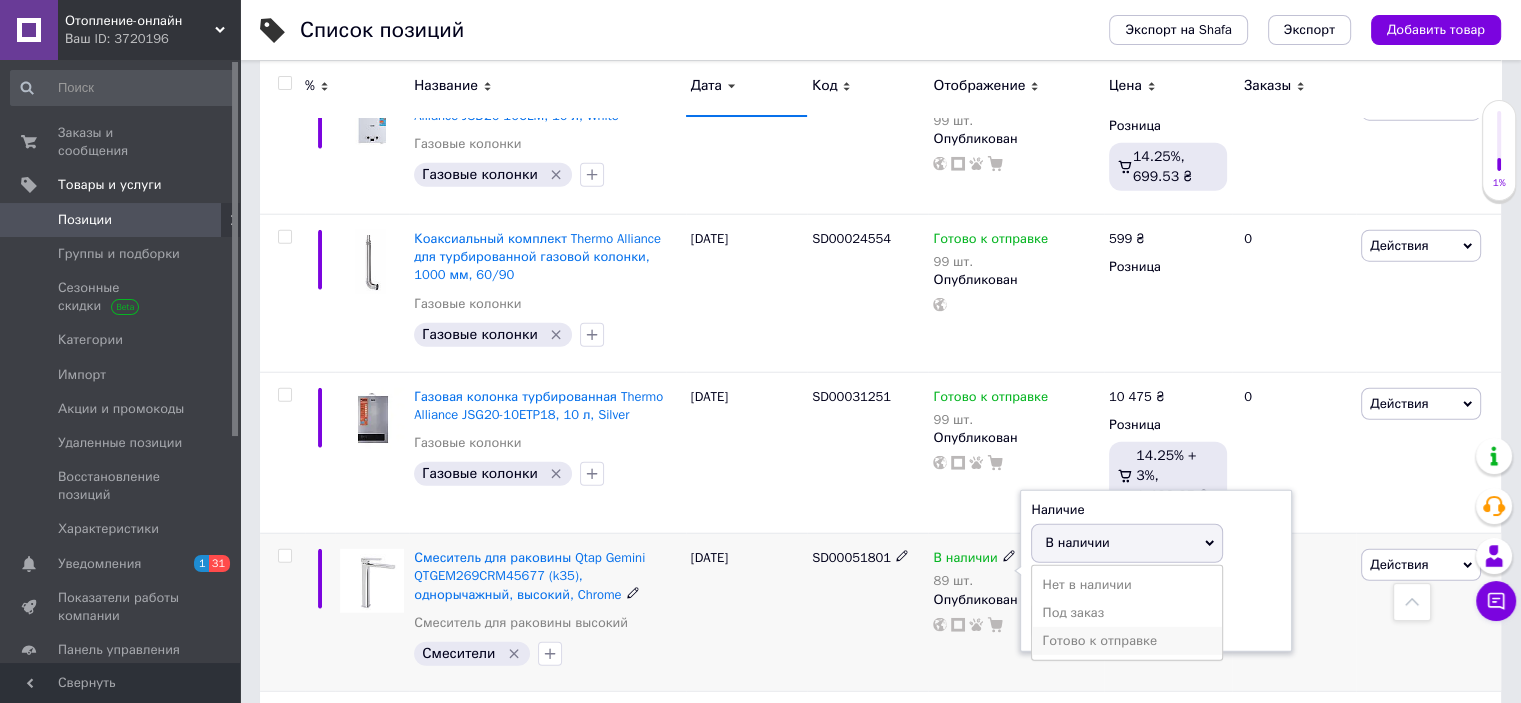 click on "Готово к отправке" at bounding box center [1127, 641] 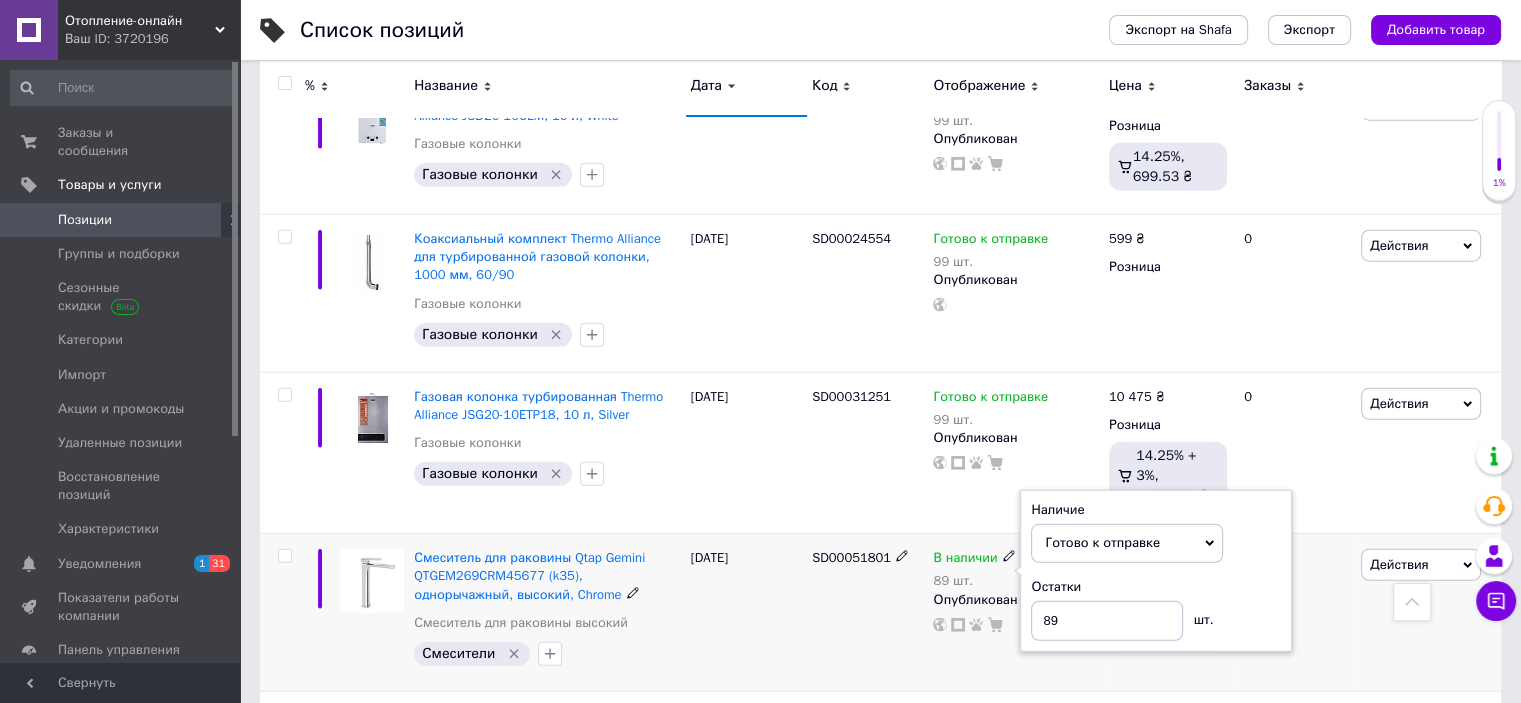 click on "SD00051801" at bounding box center (867, 613) 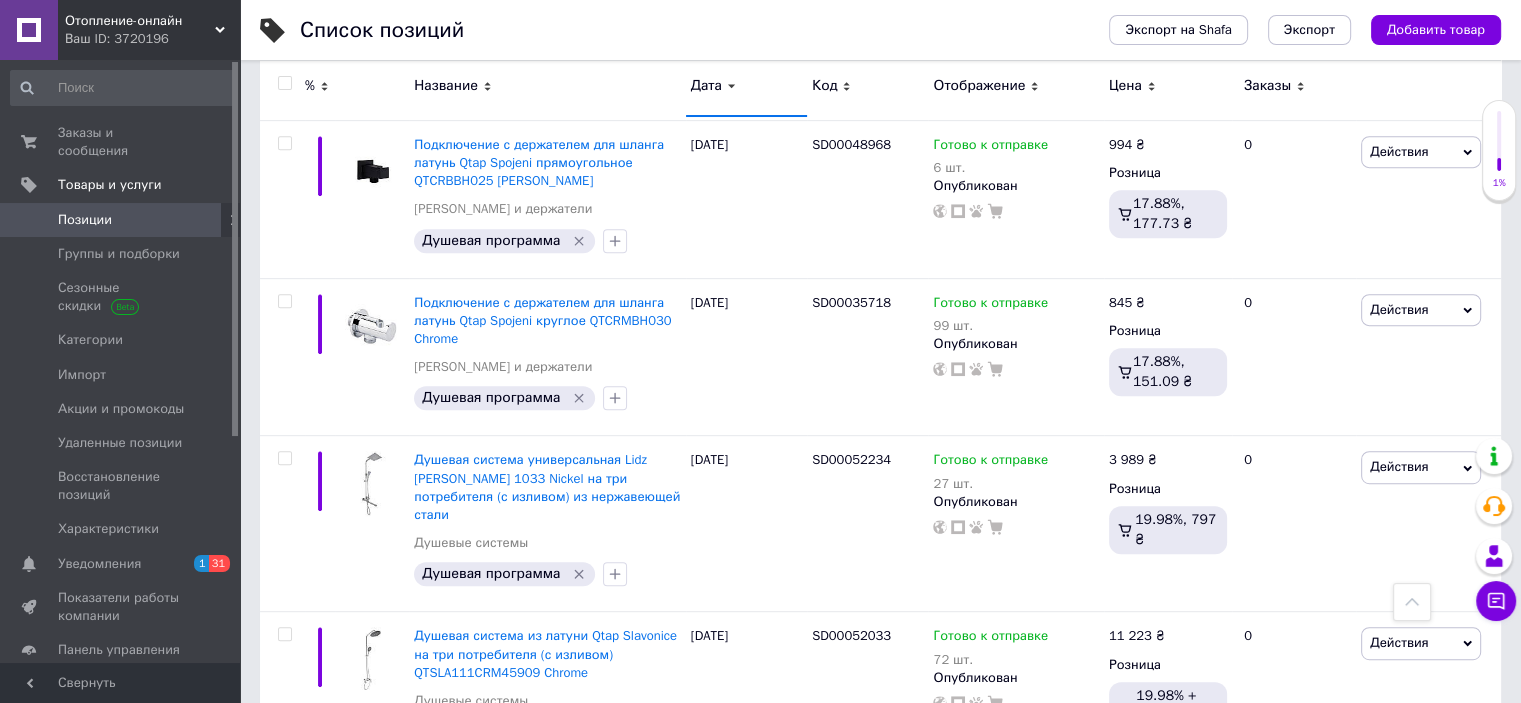 scroll, scrollTop: 16126, scrollLeft: 0, axis: vertical 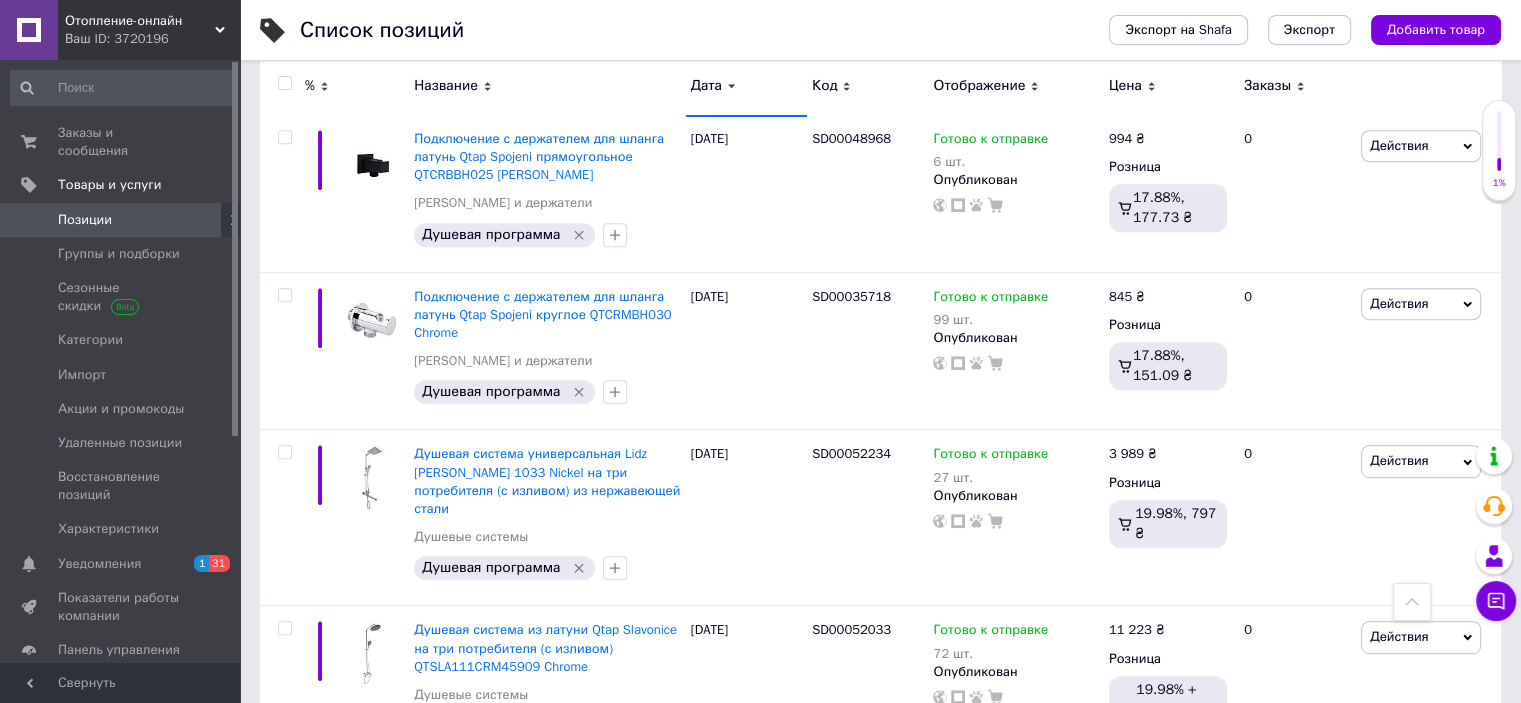 click on "2" at bounding box center [327, 965] 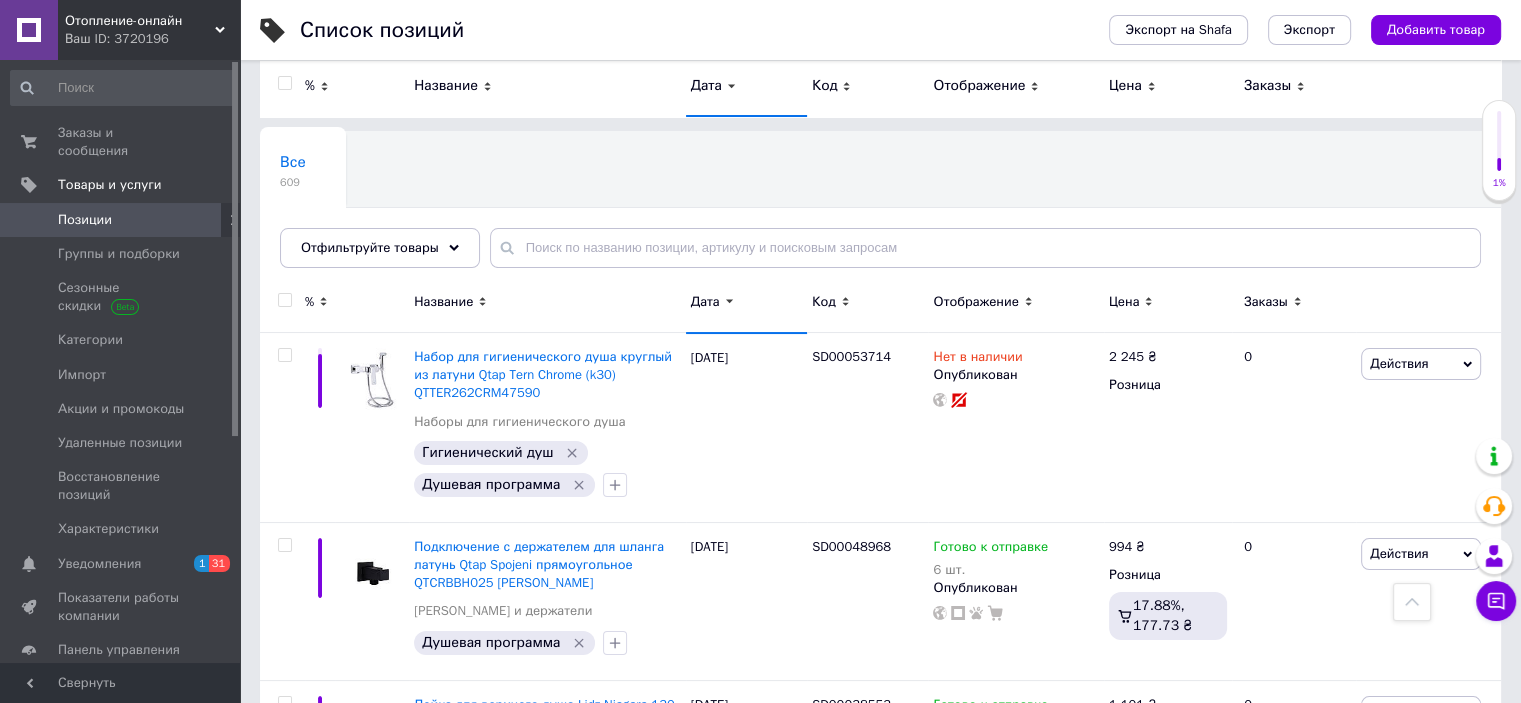 scroll, scrollTop: 0, scrollLeft: 0, axis: both 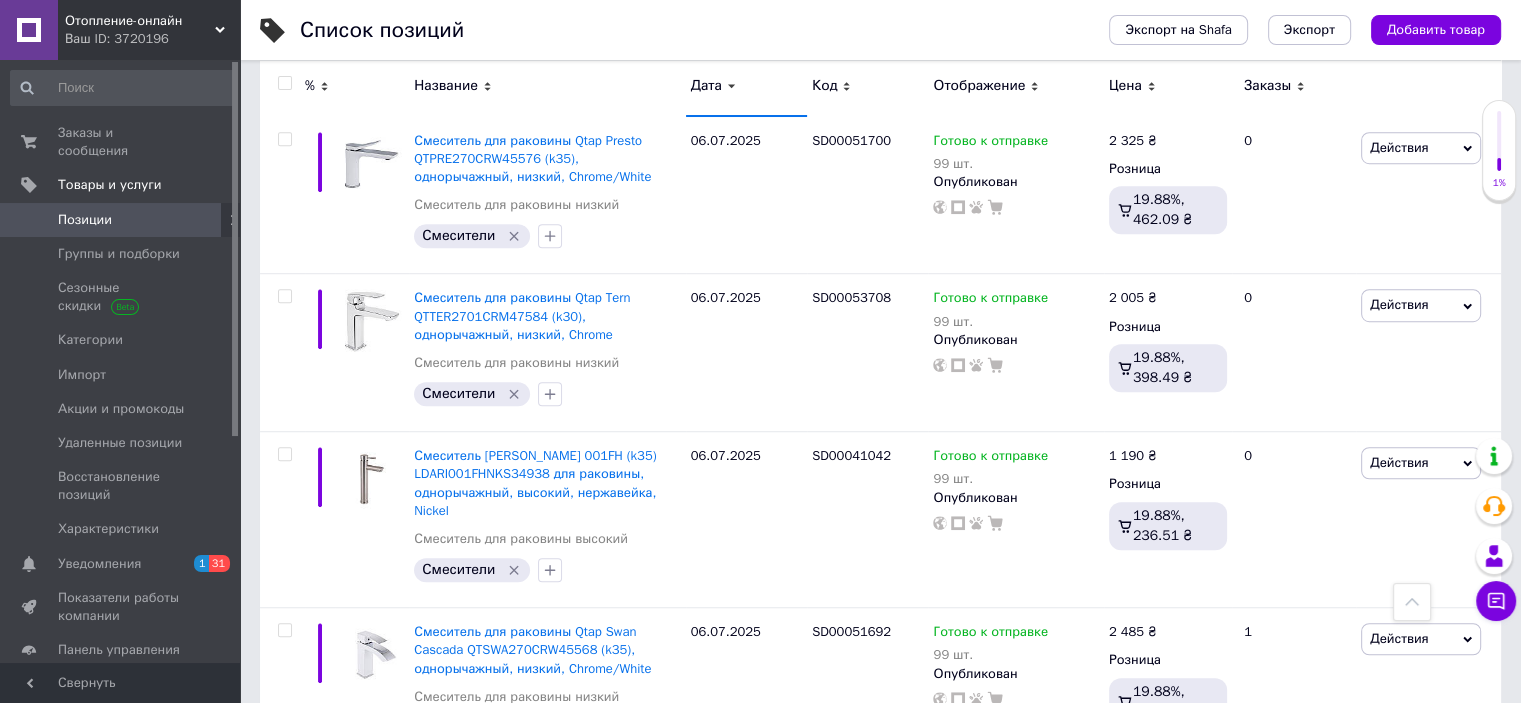click on "3" at bounding box center (505, 1000) 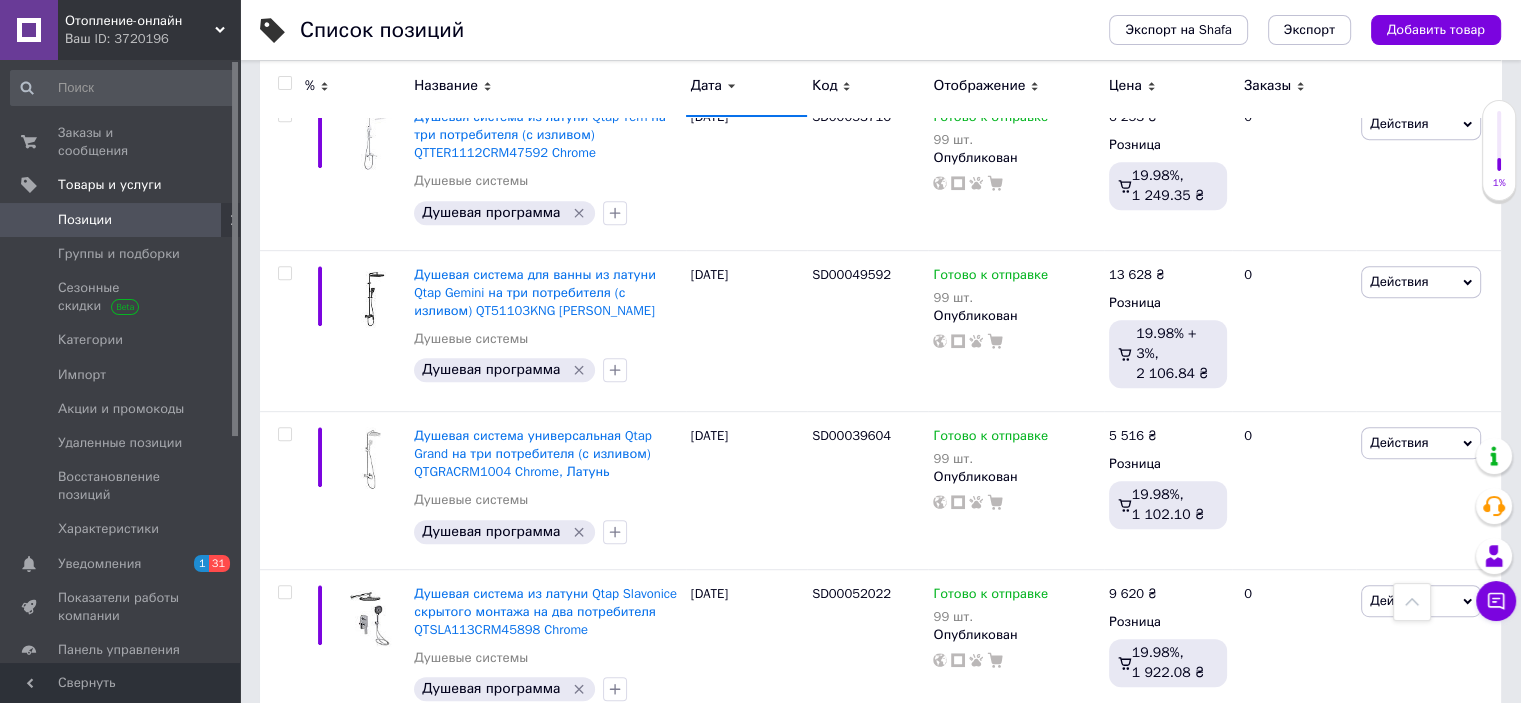 scroll, scrollTop: 16105, scrollLeft: 0, axis: vertical 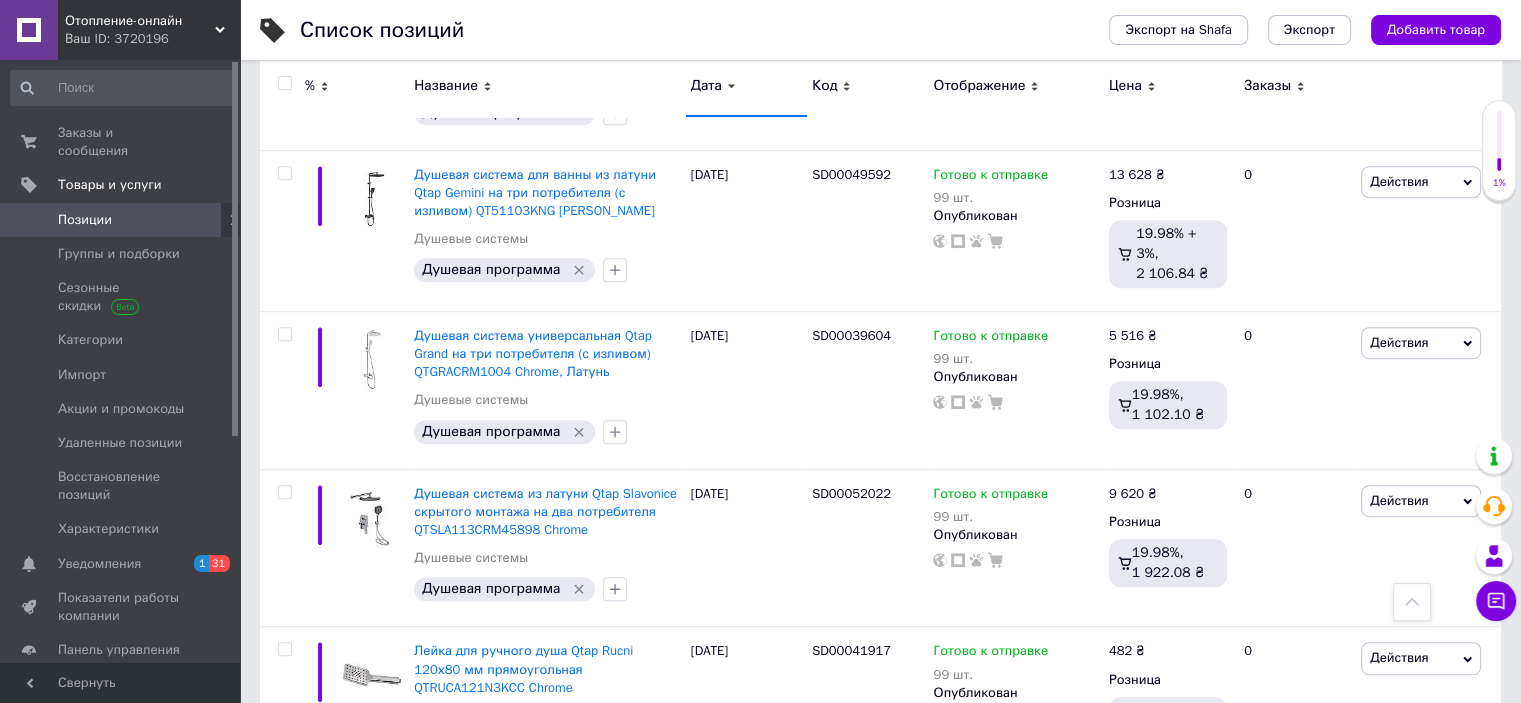 click on "Позиции" at bounding box center (85, 220) 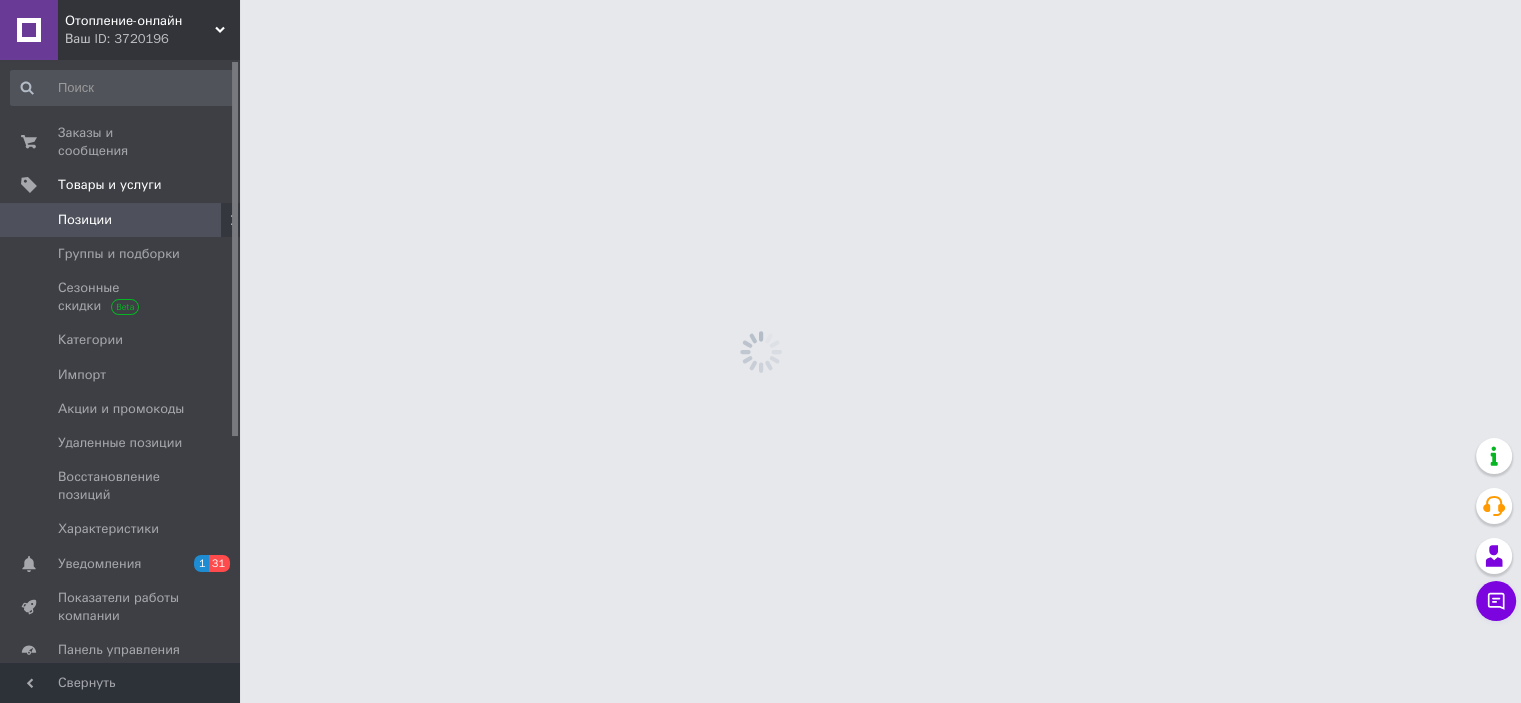 scroll, scrollTop: 0, scrollLeft: 0, axis: both 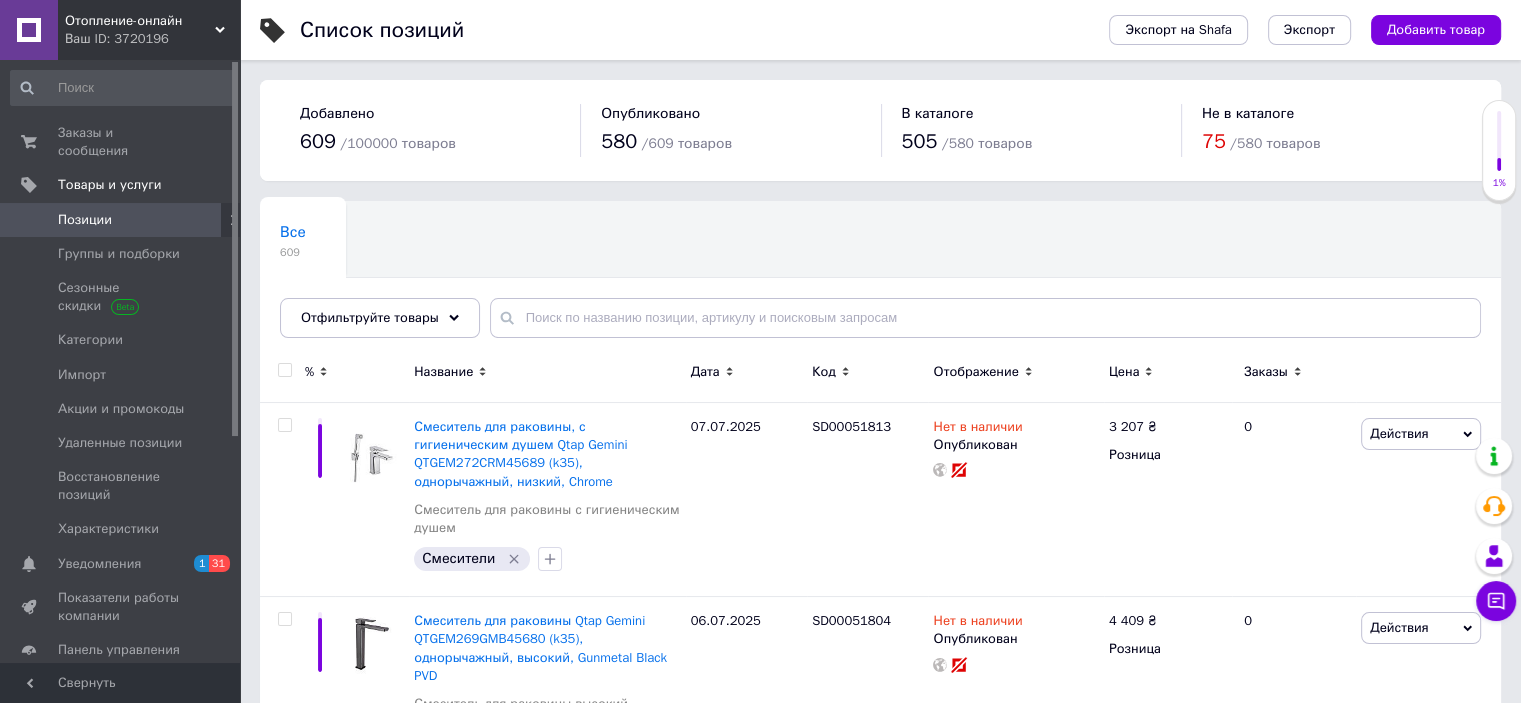 click on "Позиции" at bounding box center [85, 220] 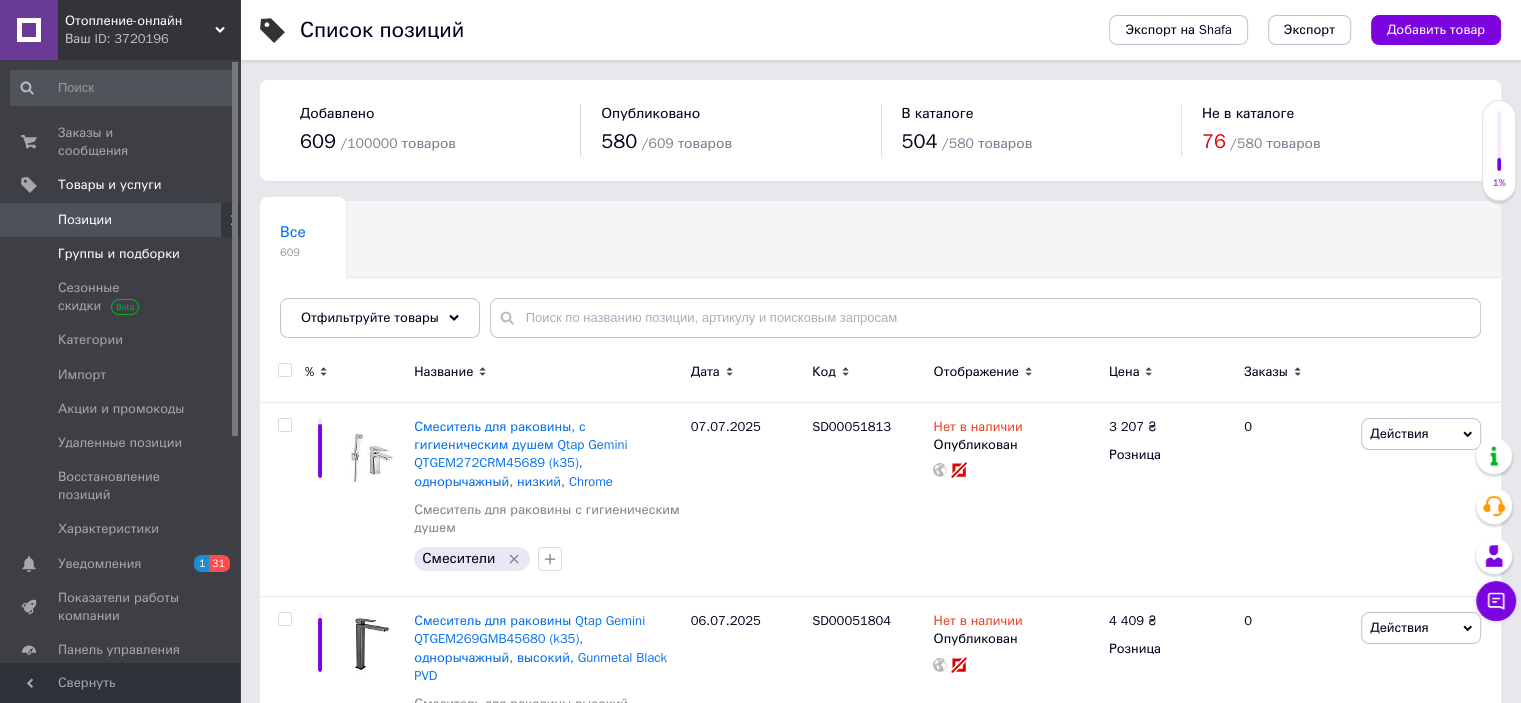 click on "Группы и подборки" at bounding box center [119, 254] 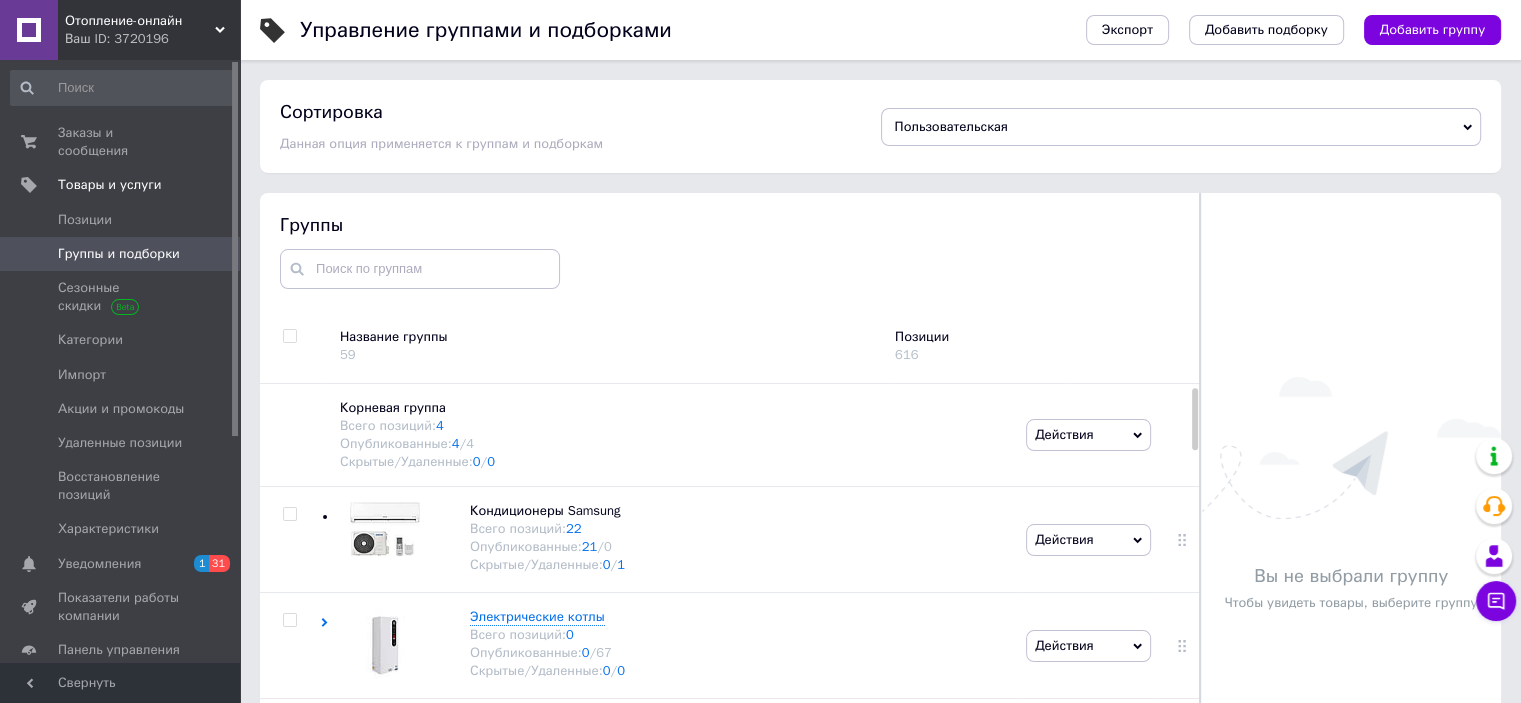 scroll, scrollTop: 57, scrollLeft: 0, axis: vertical 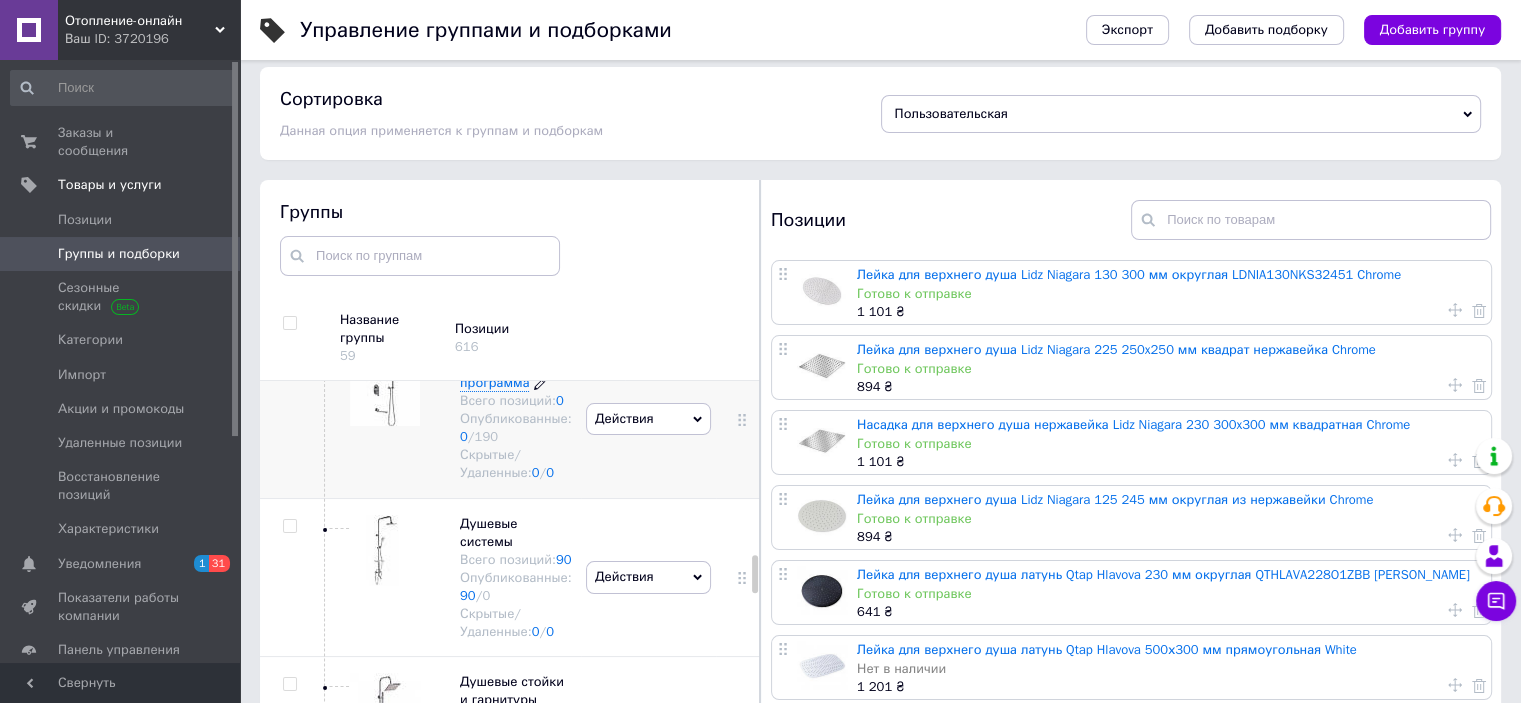 click on "Душевая программа" at bounding box center (494, 373) 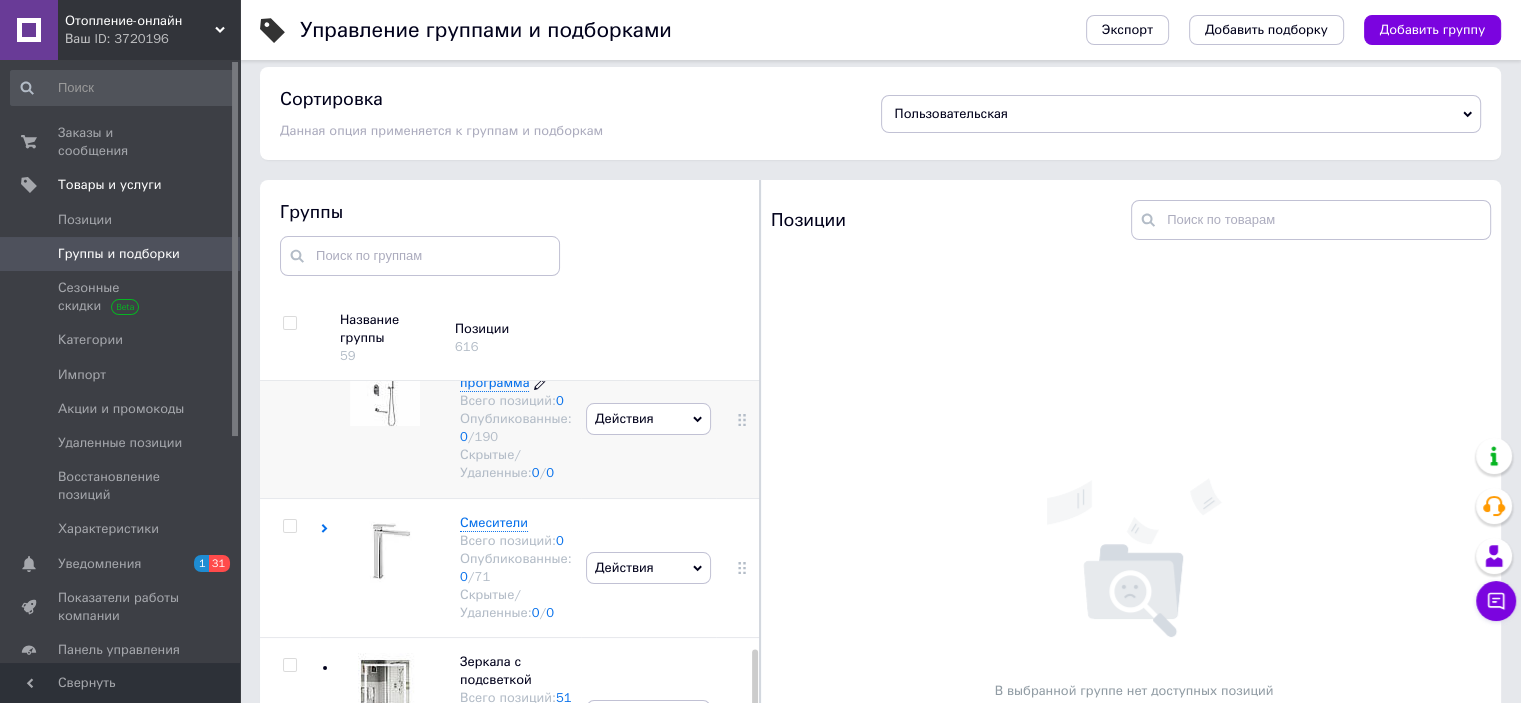 click on "Душевая программа" at bounding box center (494, 373) 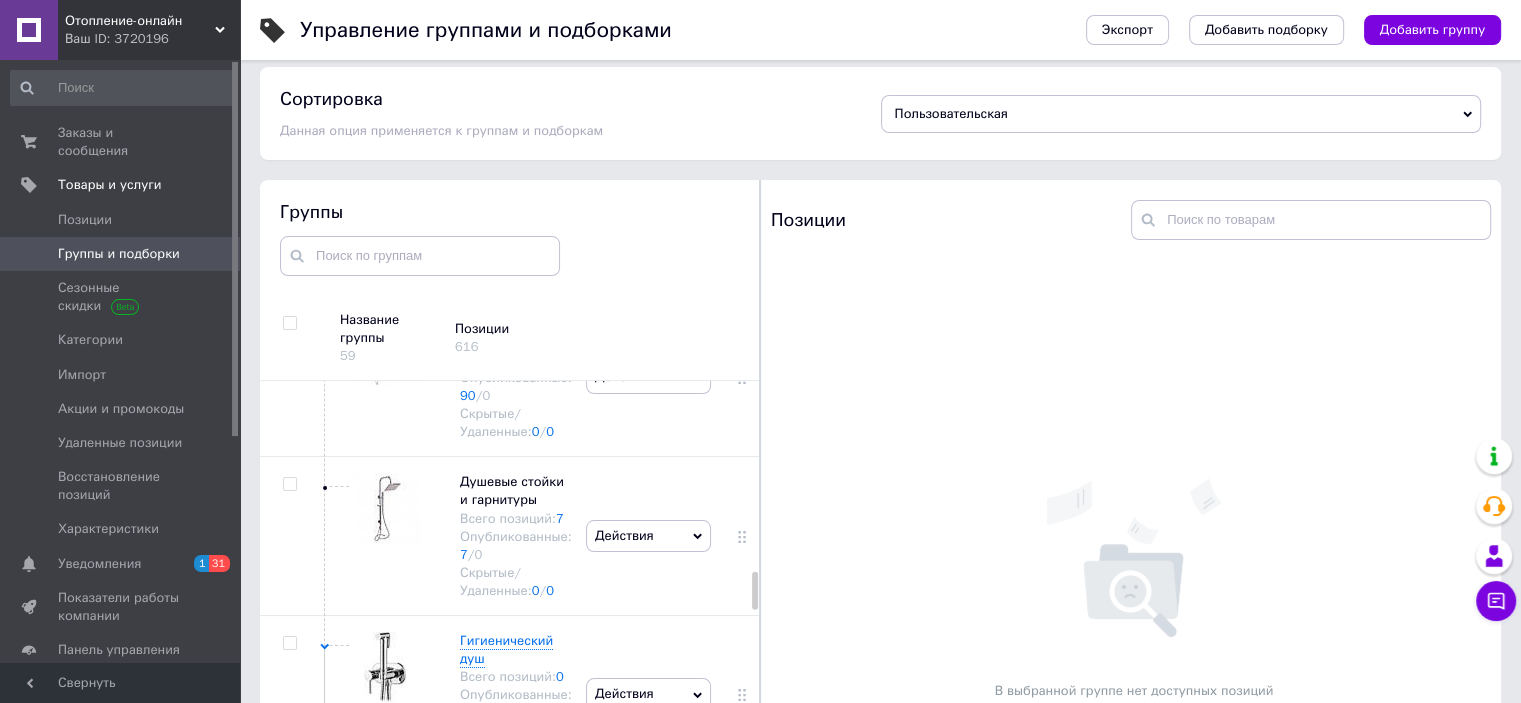 scroll, scrollTop: 1828, scrollLeft: 0, axis: vertical 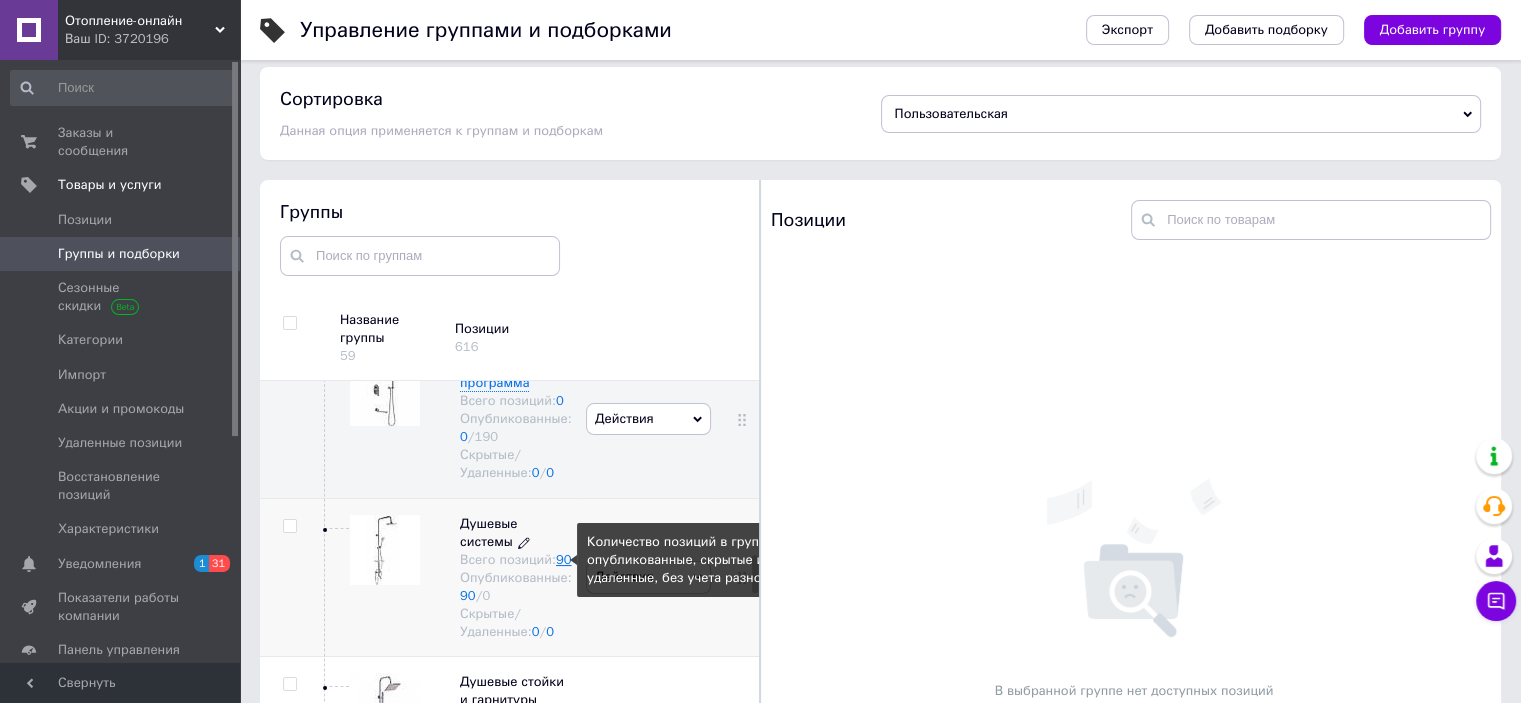click on "90" at bounding box center (564, 559) 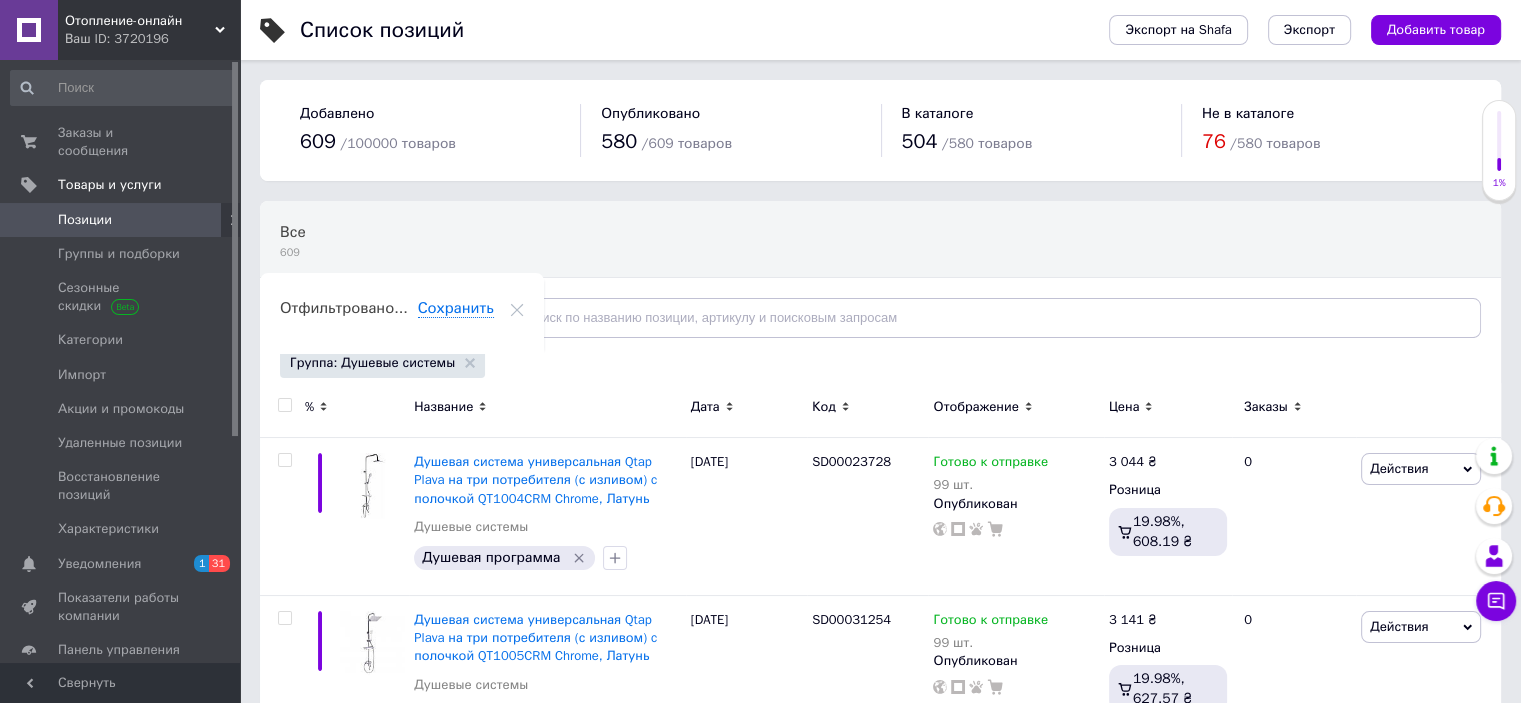 click 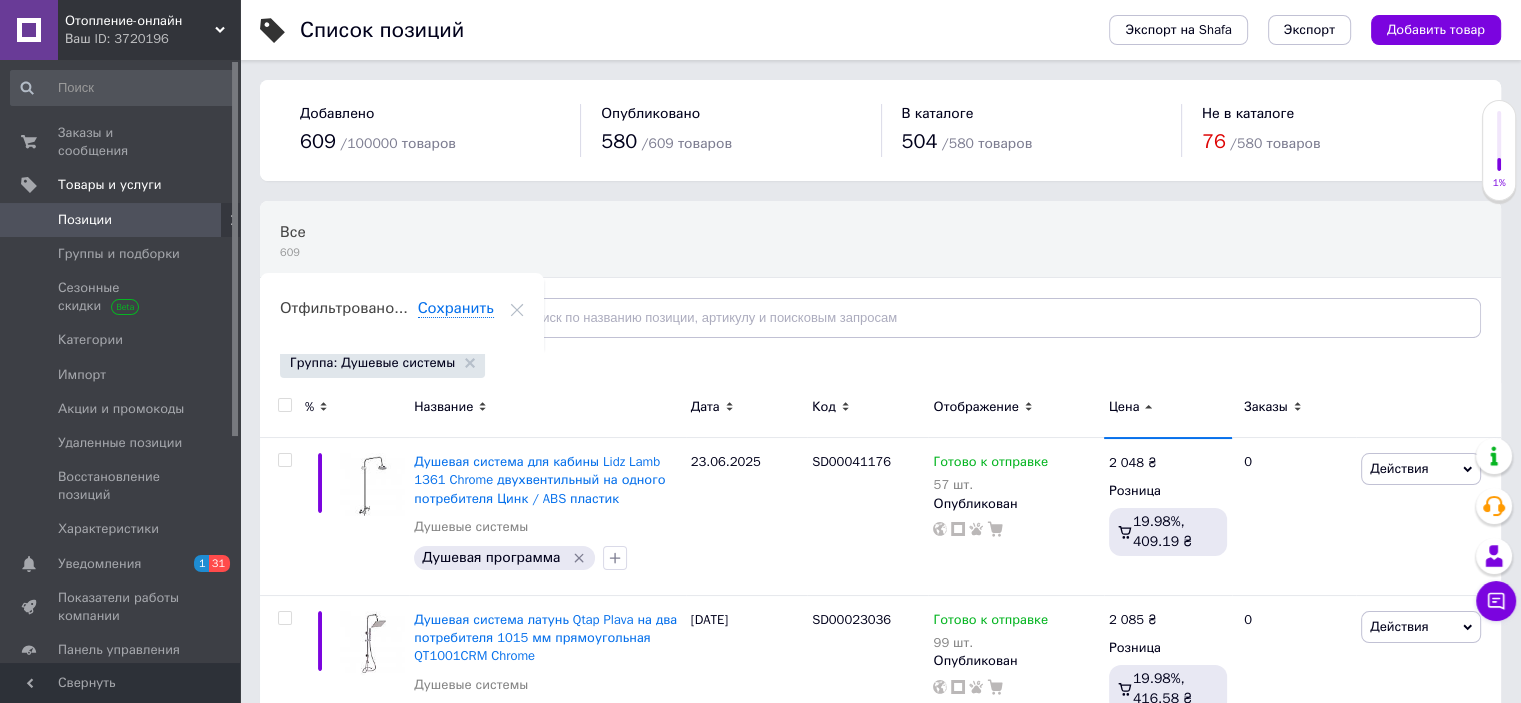click 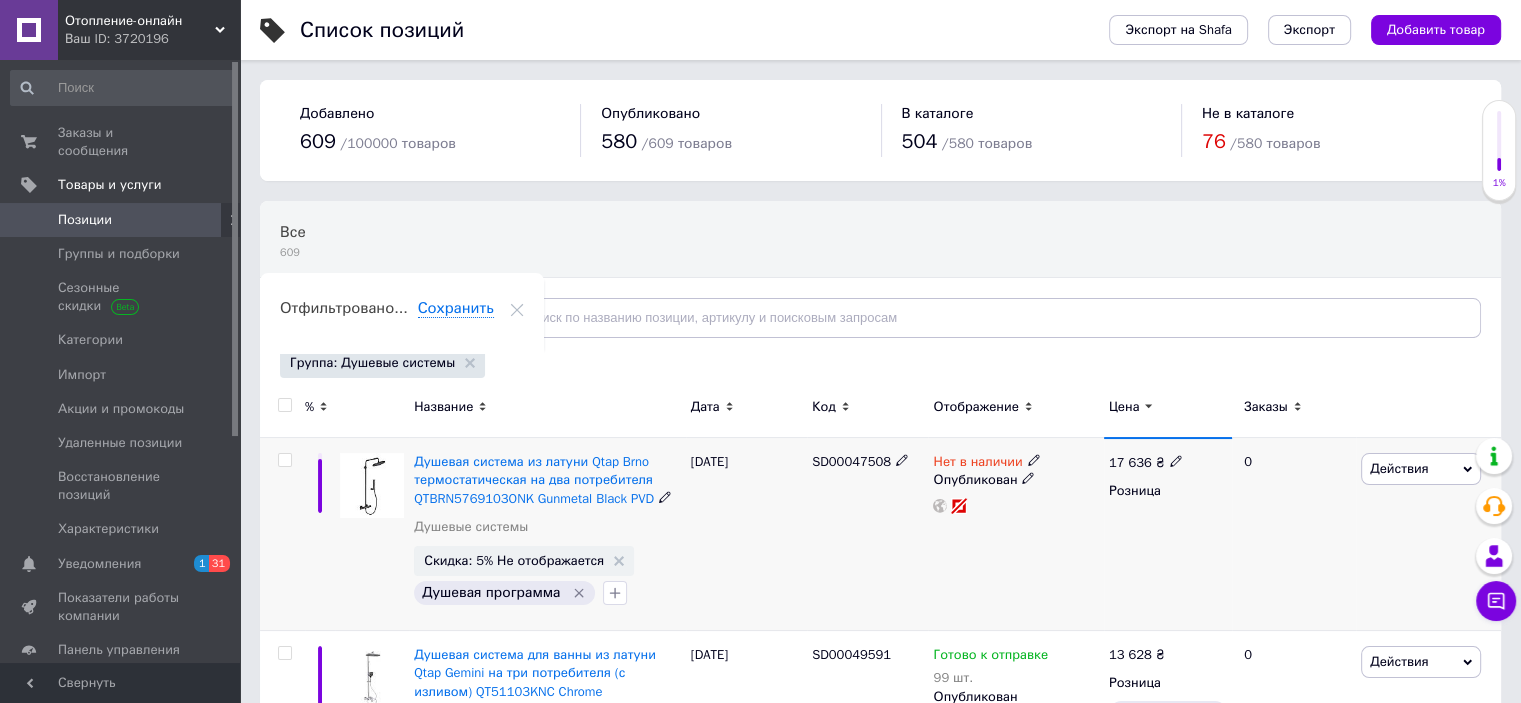 click on "SD00047508" at bounding box center (851, 461) 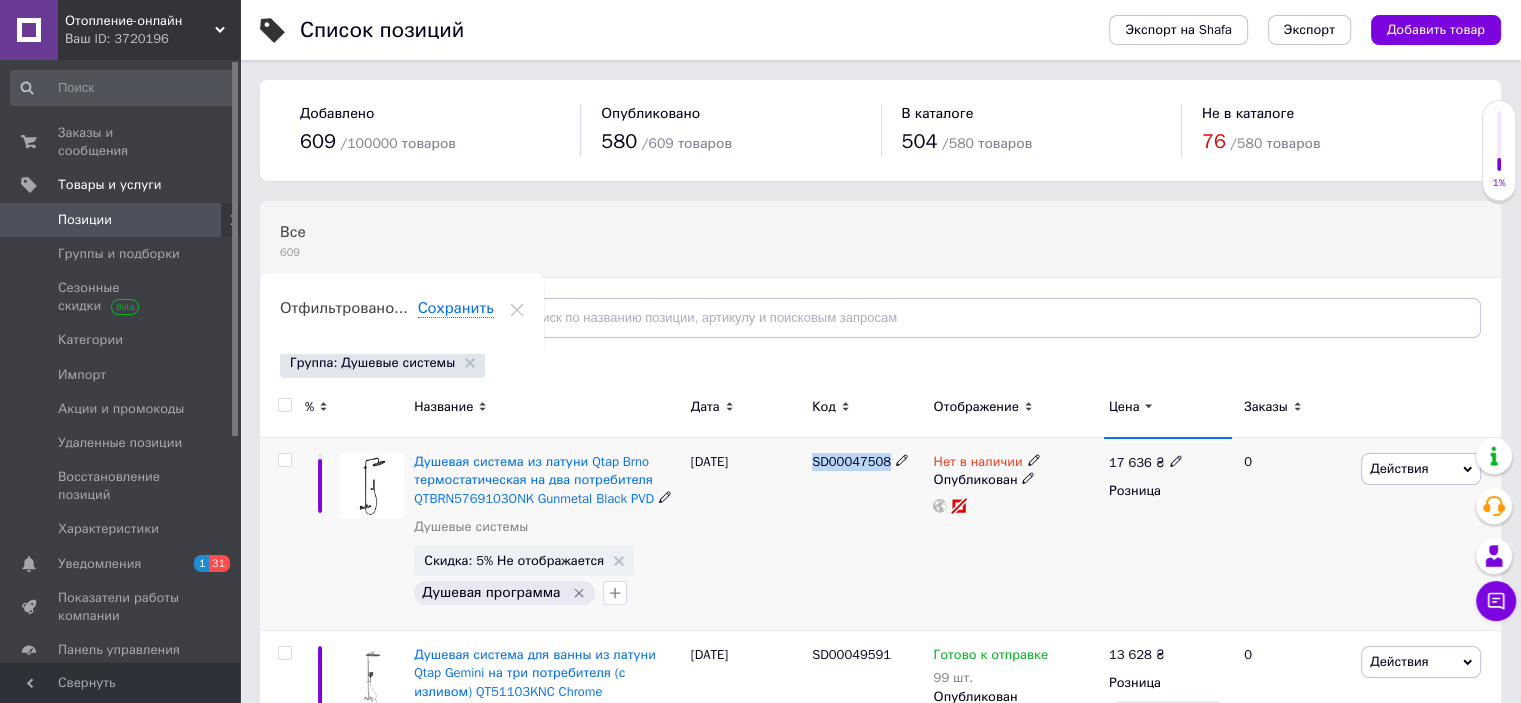 copy on "SD00047508" 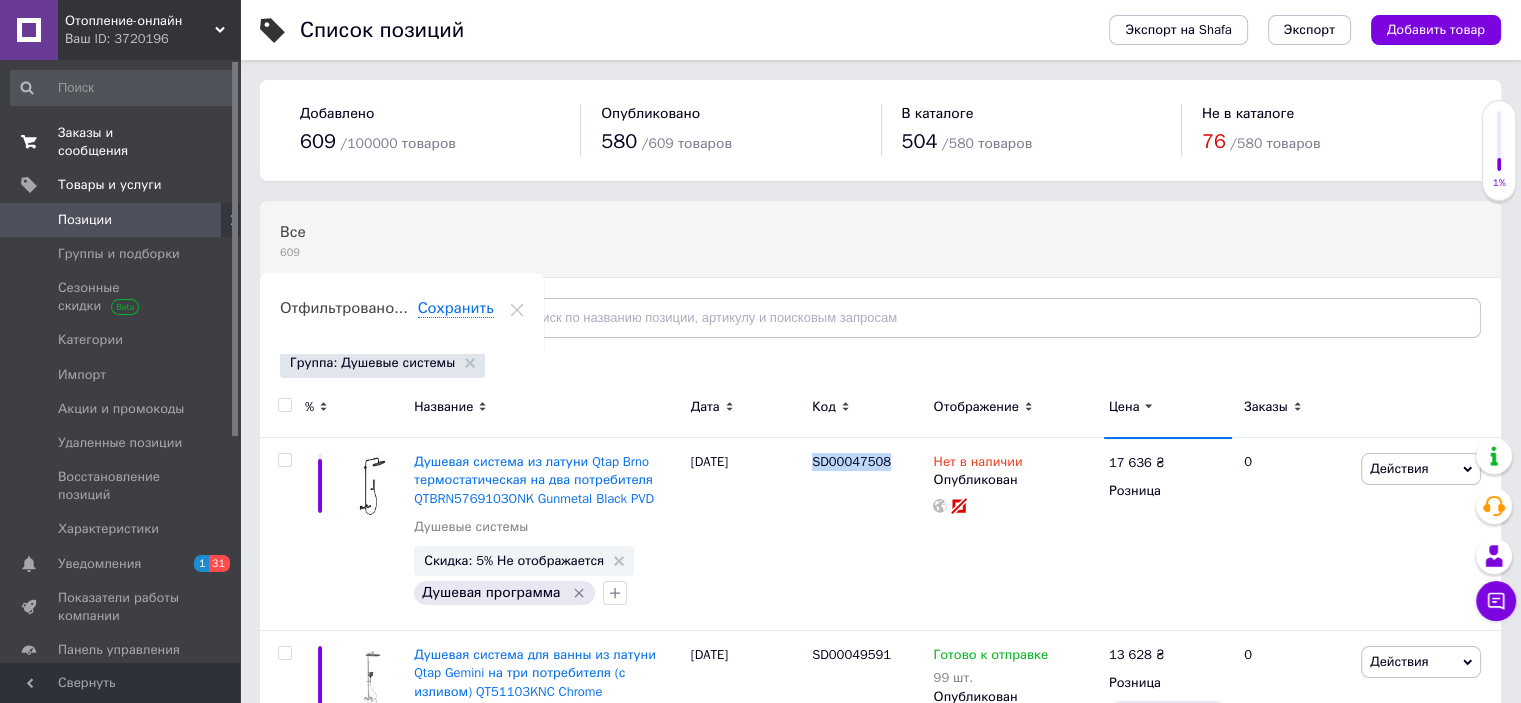 click on "Заказы и сообщения" at bounding box center (121, 142) 